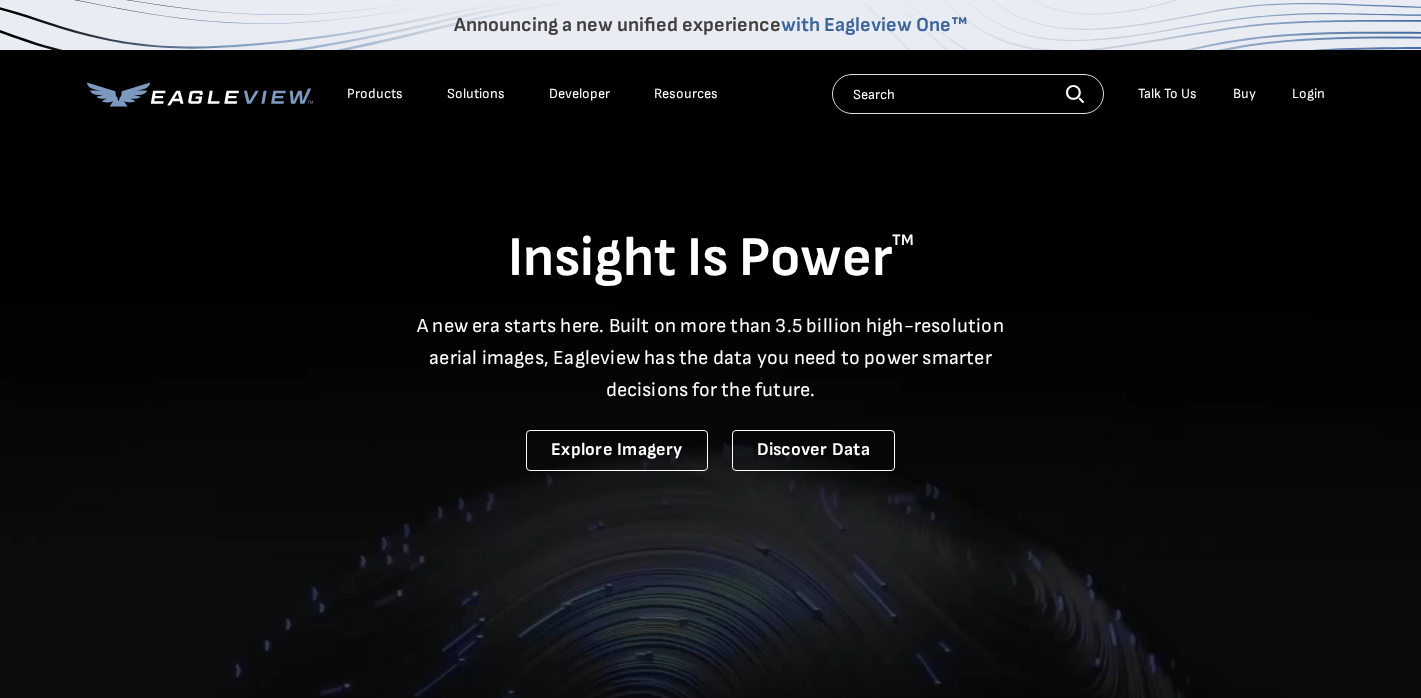 scroll, scrollTop: 0, scrollLeft: 0, axis: both 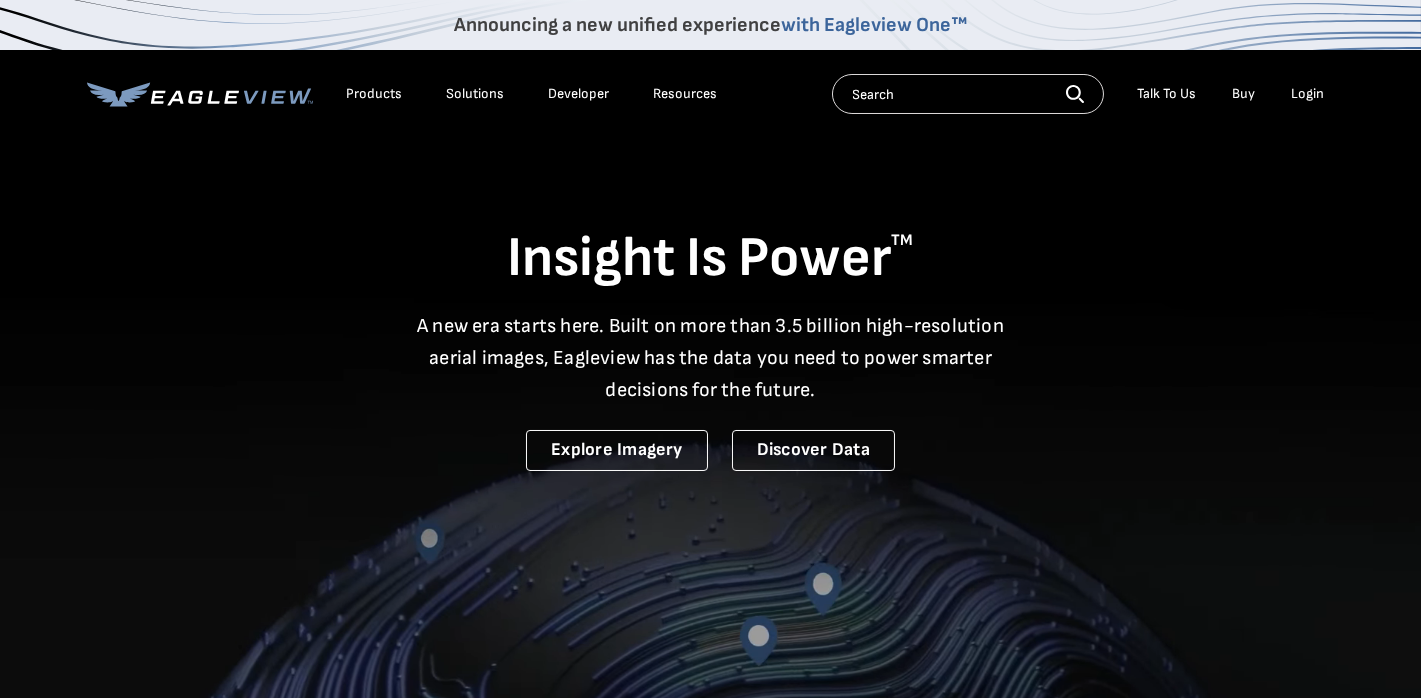 click on "Login" at bounding box center (1308, 94) 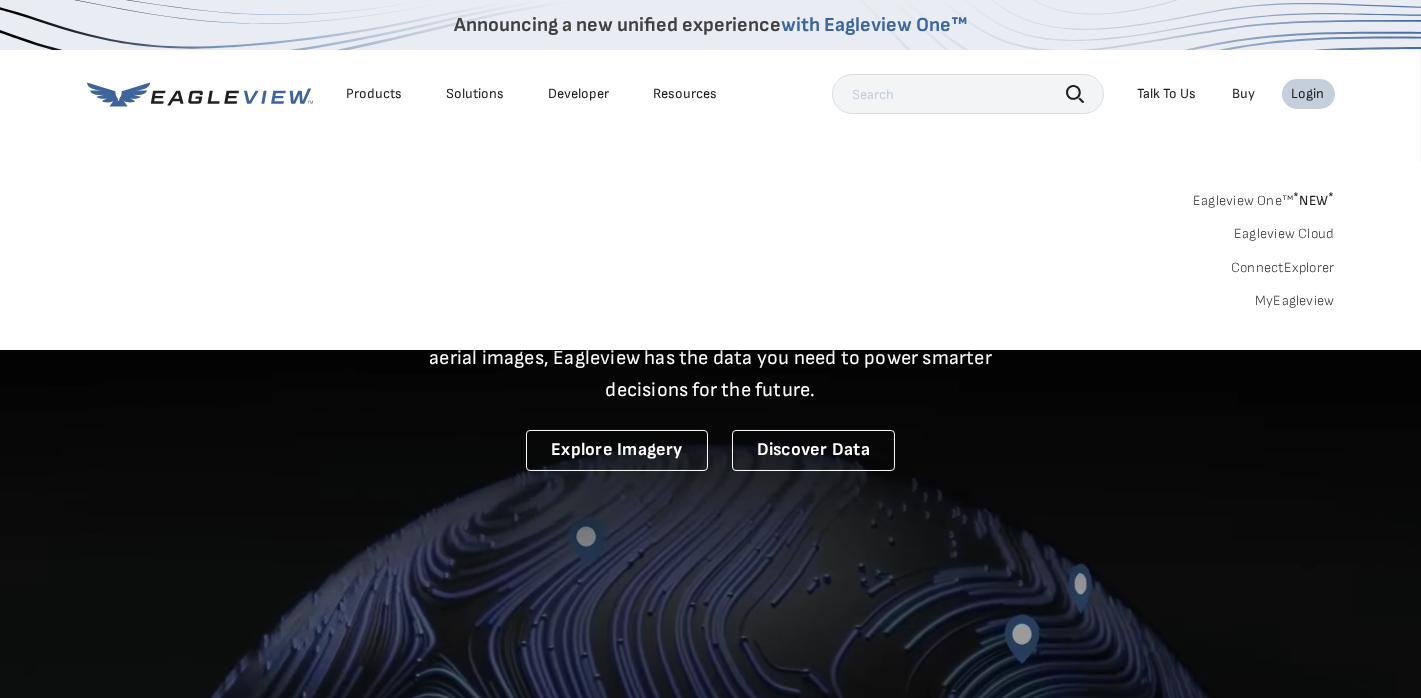 click on "MyEagleview" at bounding box center (1295, 301) 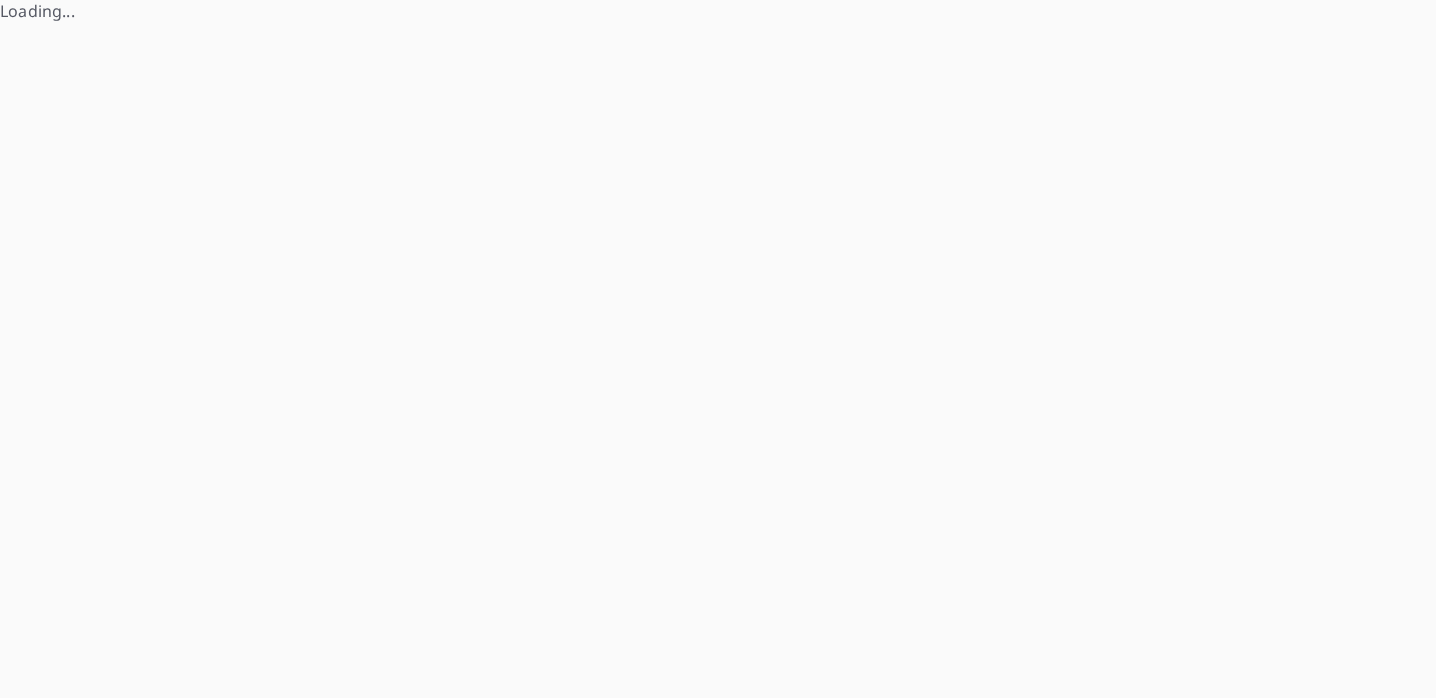scroll, scrollTop: 0, scrollLeft: 0, axis: both 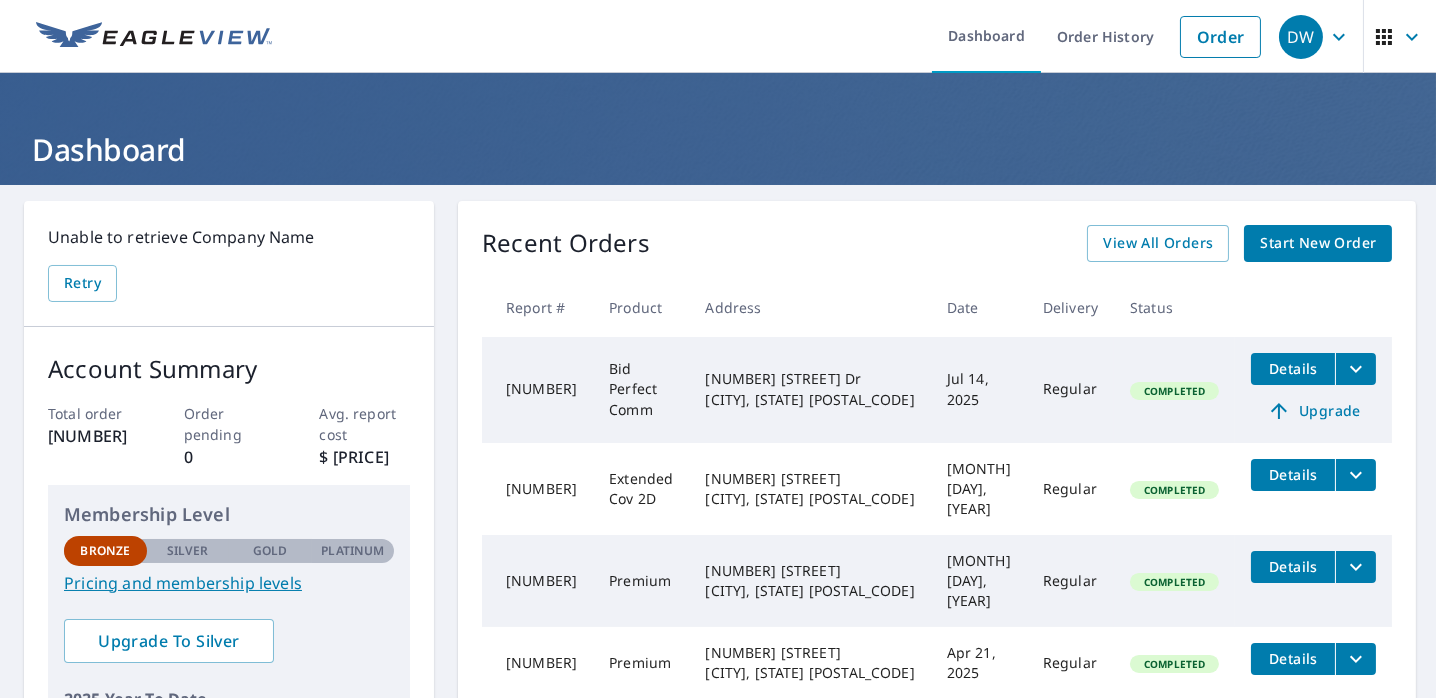 click on "Start New Order" at bounding box center [1318, 243] 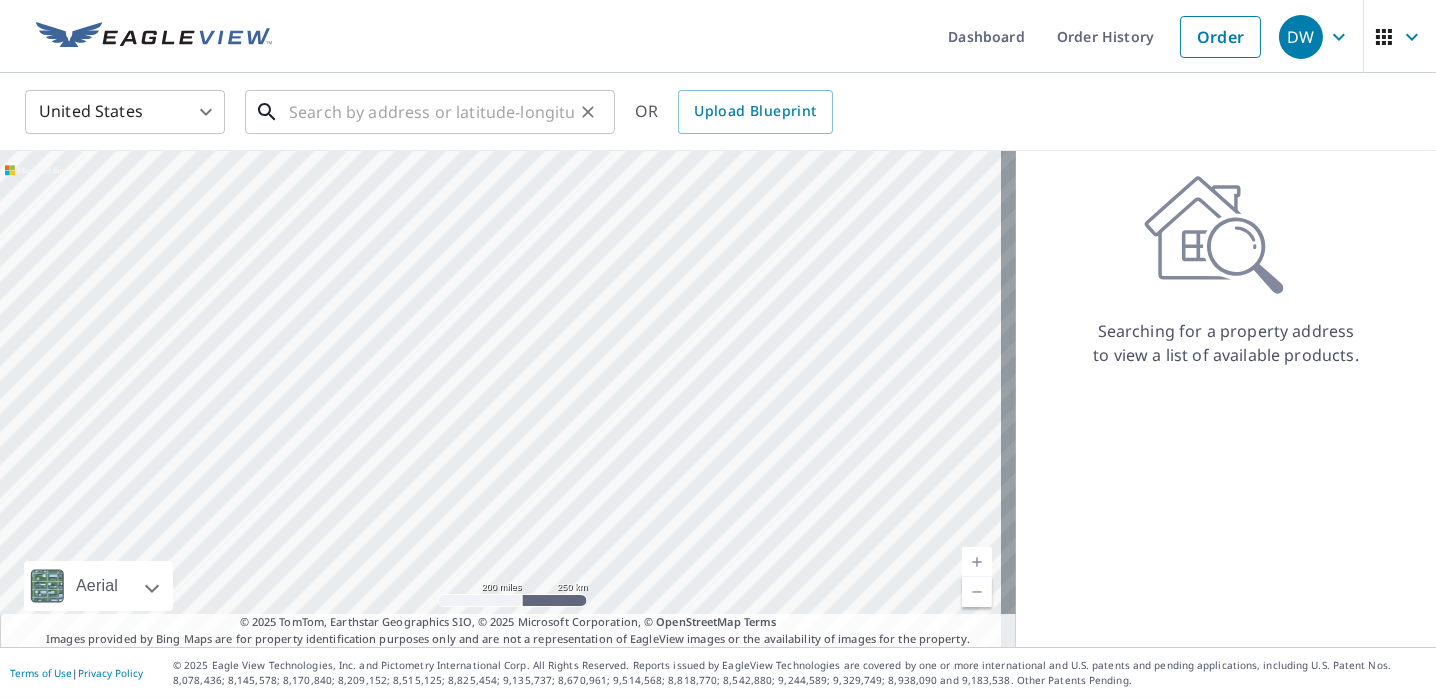 click at bounding box center [431, 112] 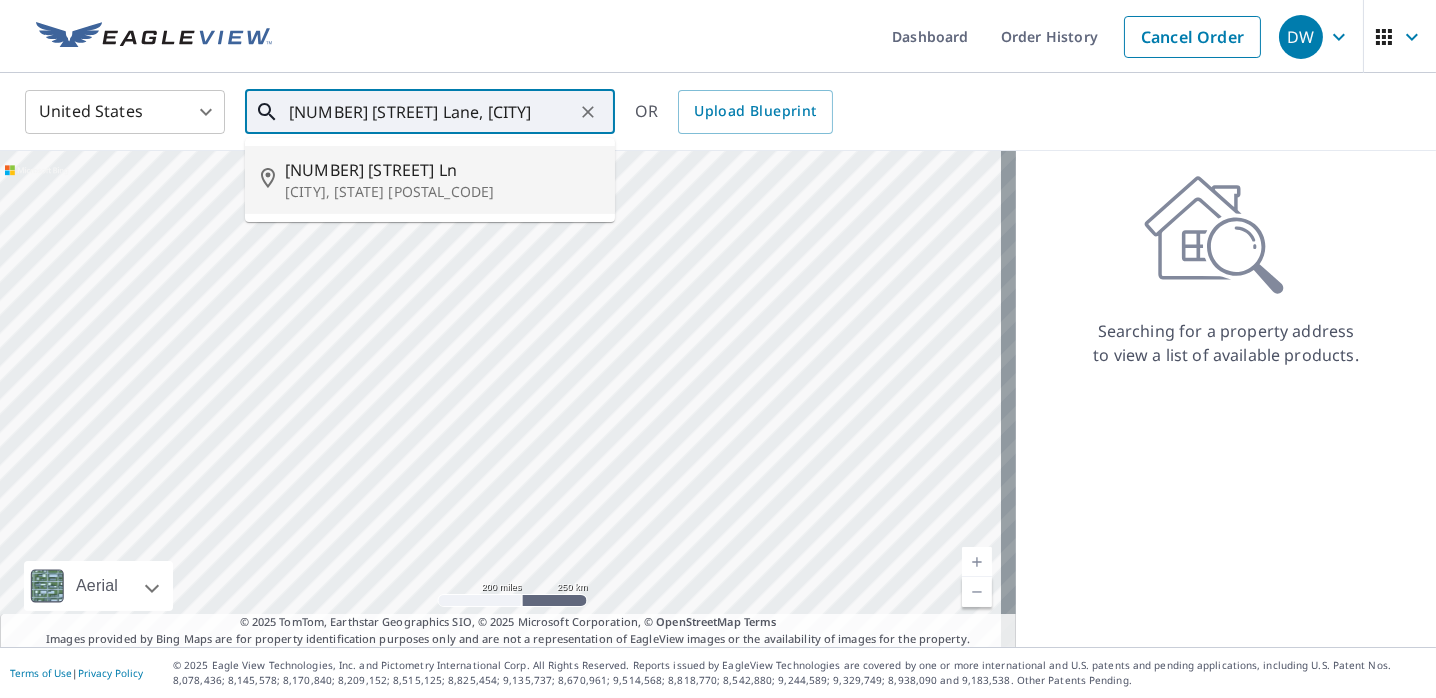 click on "[NUMBER] [STREET] Ln" at bounding box center (442, 170) 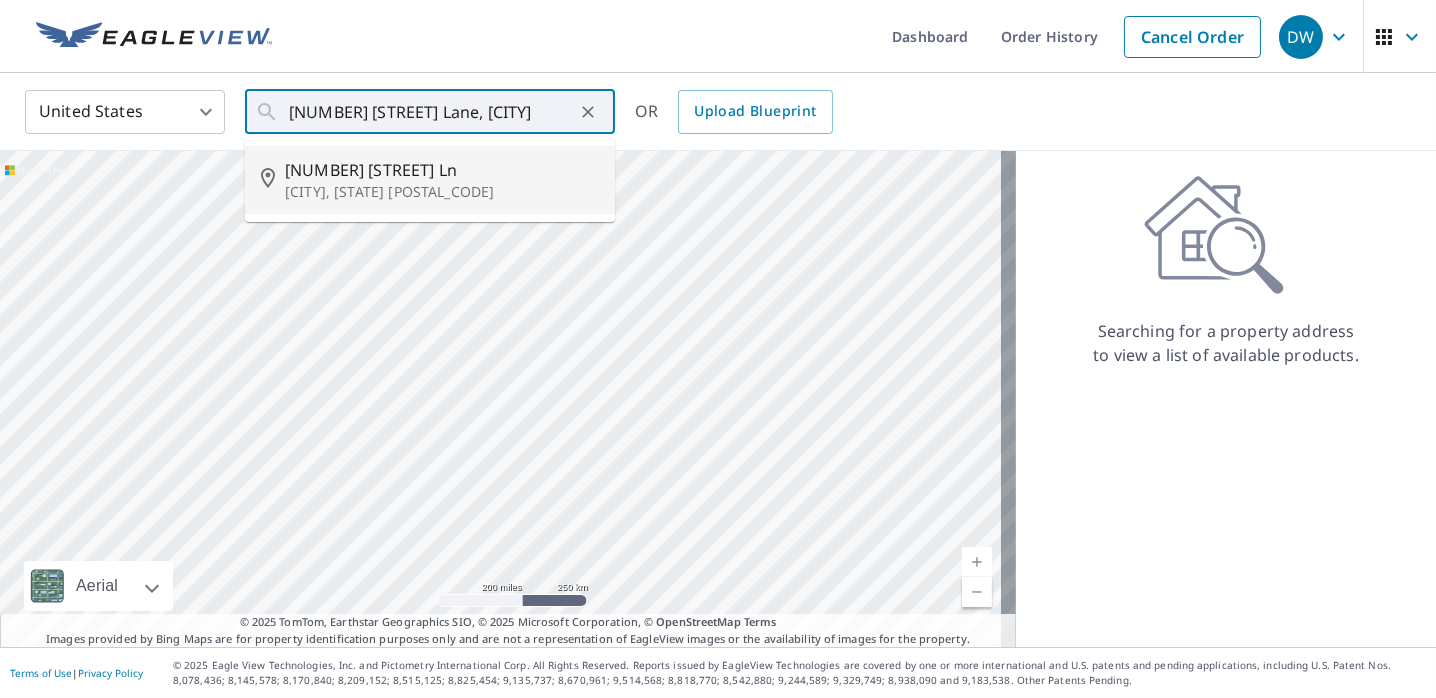 type on "[NUMBER] [STREET] Ln [CITY], [STATE] [POSTAL_CODE]" 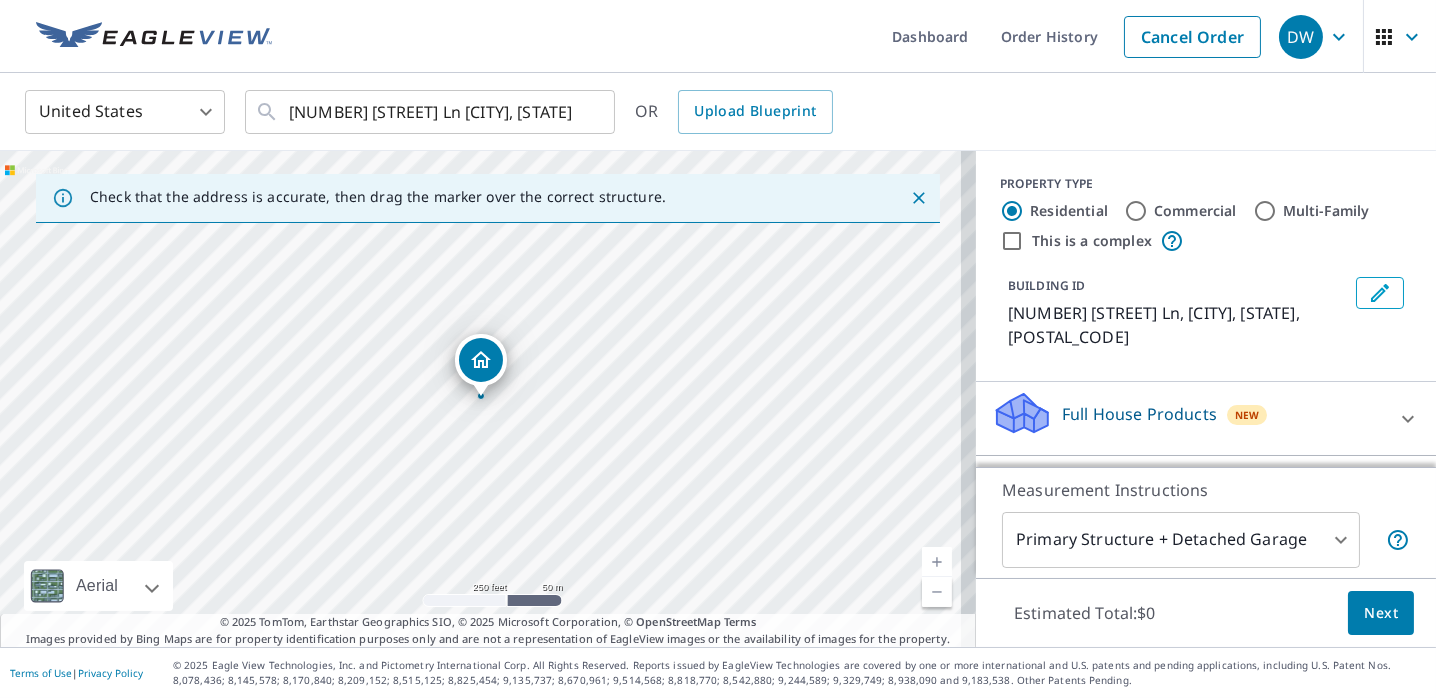 click at bounding box center [937, 562] 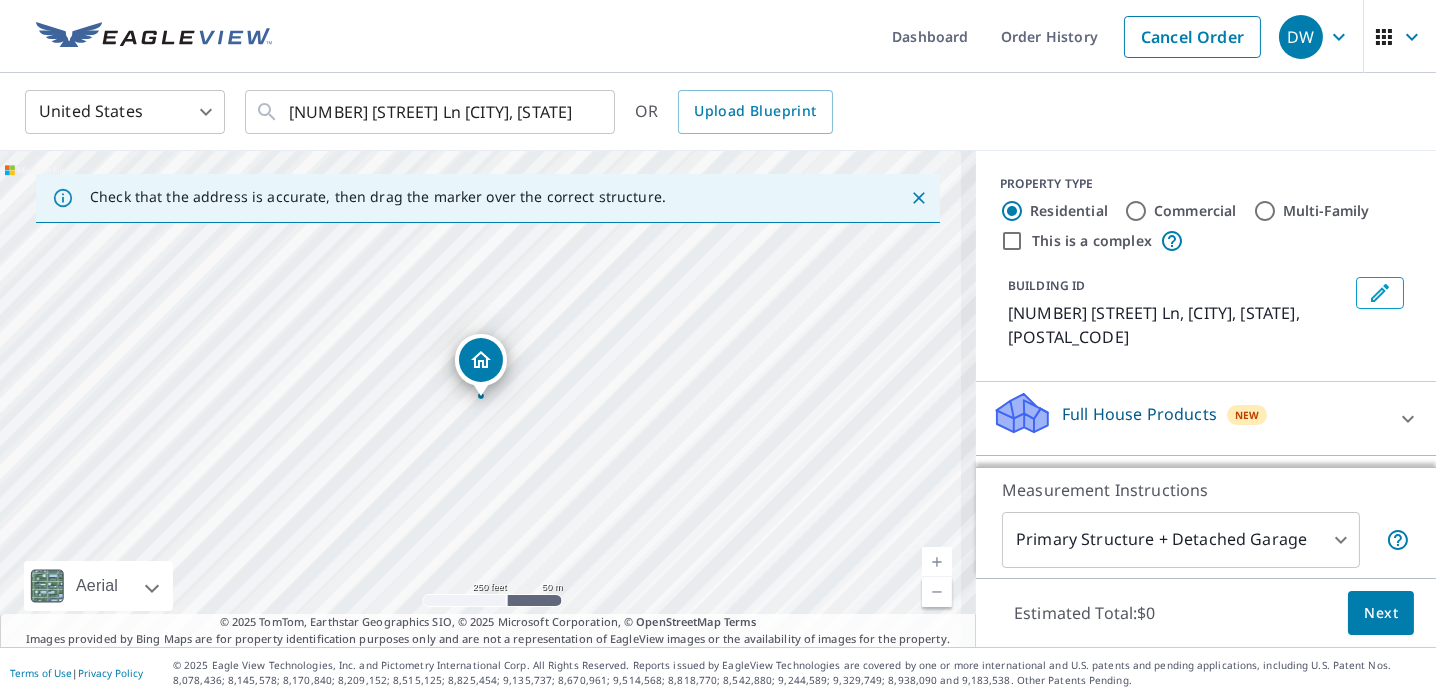 click at bounding box center [937, 562] 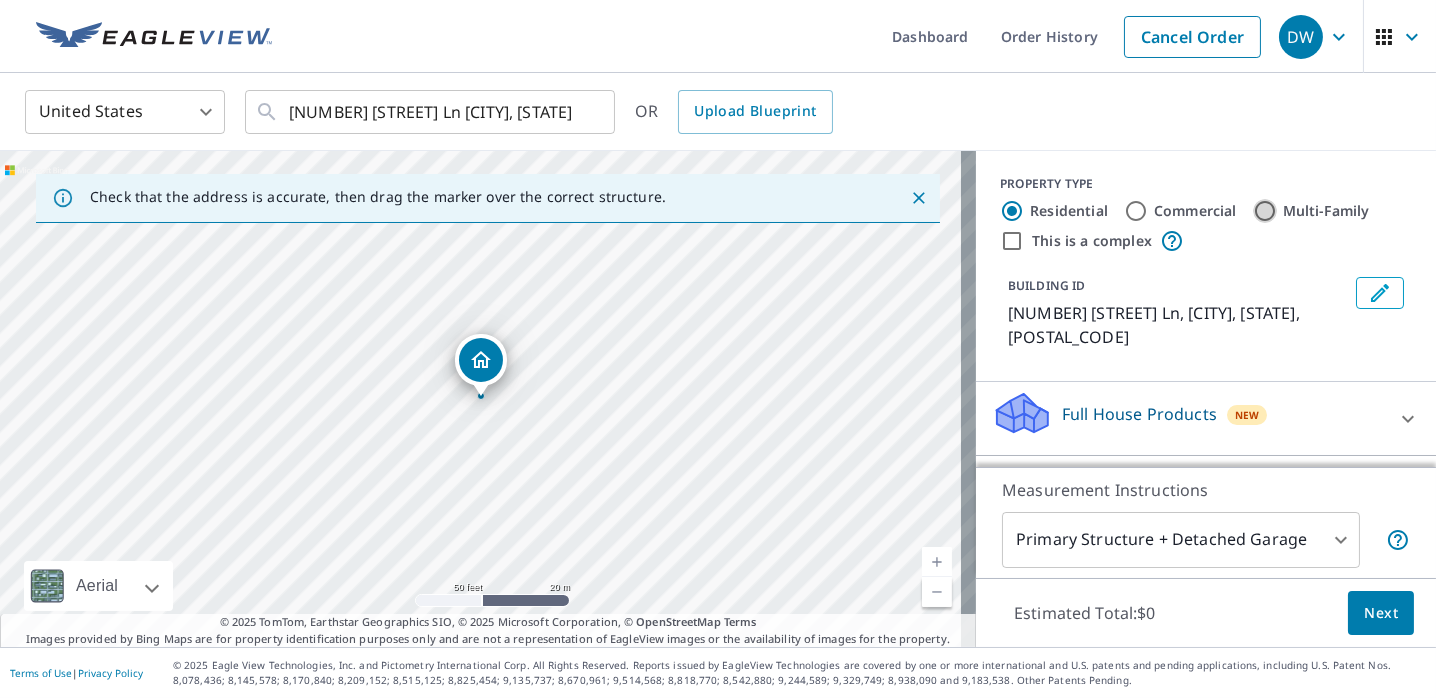 click on "Multi-Family" at bounding box center [1265, 211] 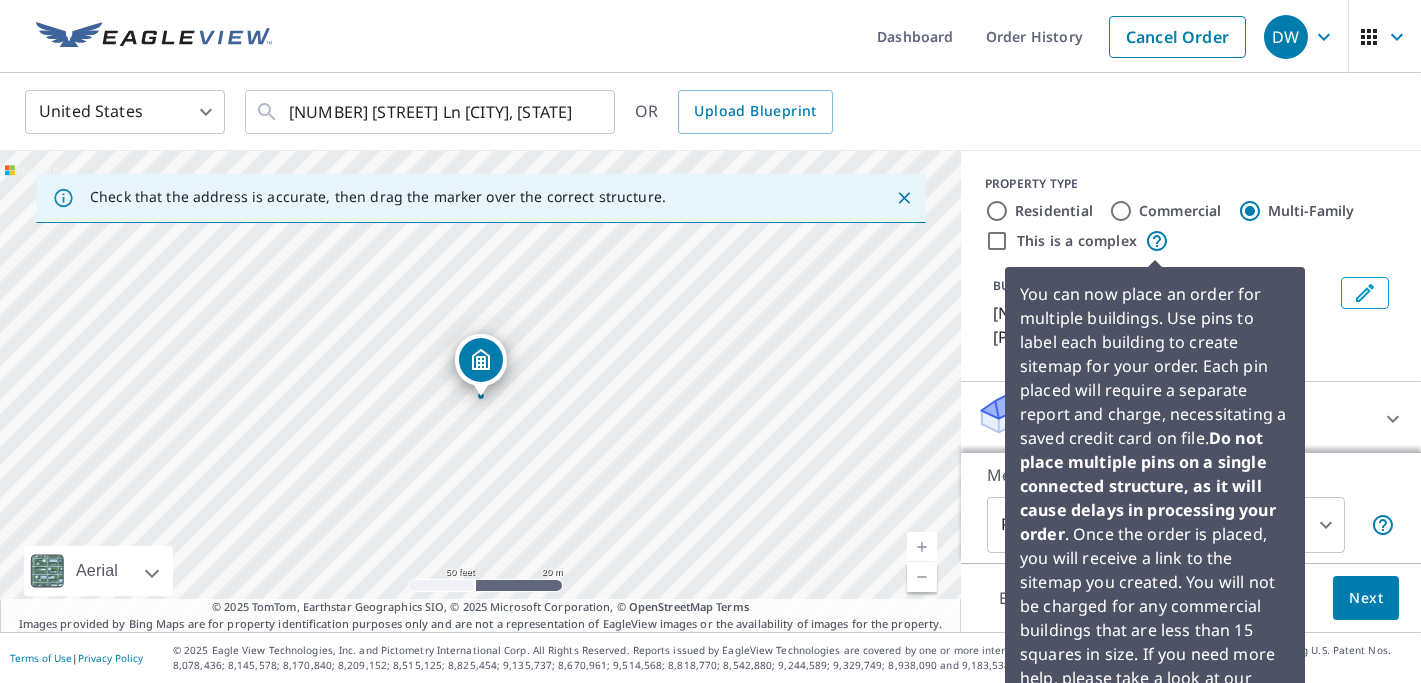 click 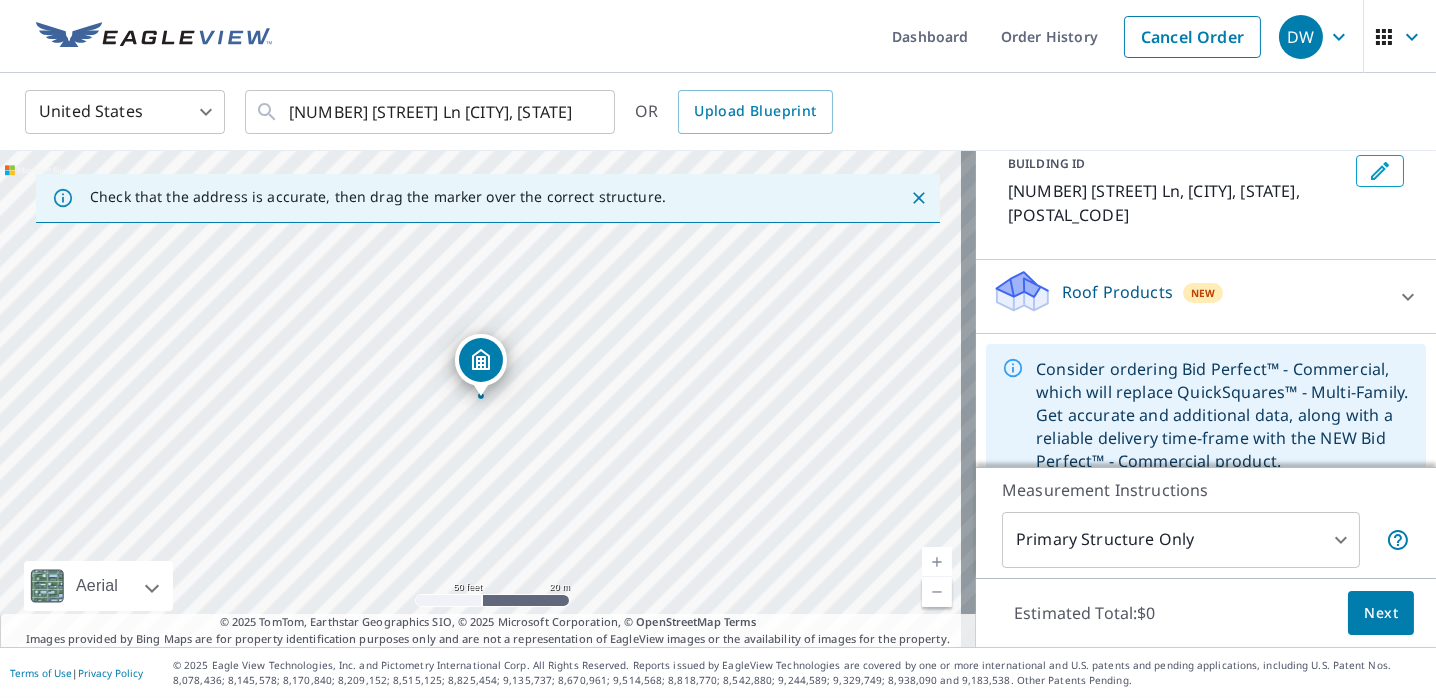 scroll, scrollTop: 150, scrollLeft: 0, axis: vertical 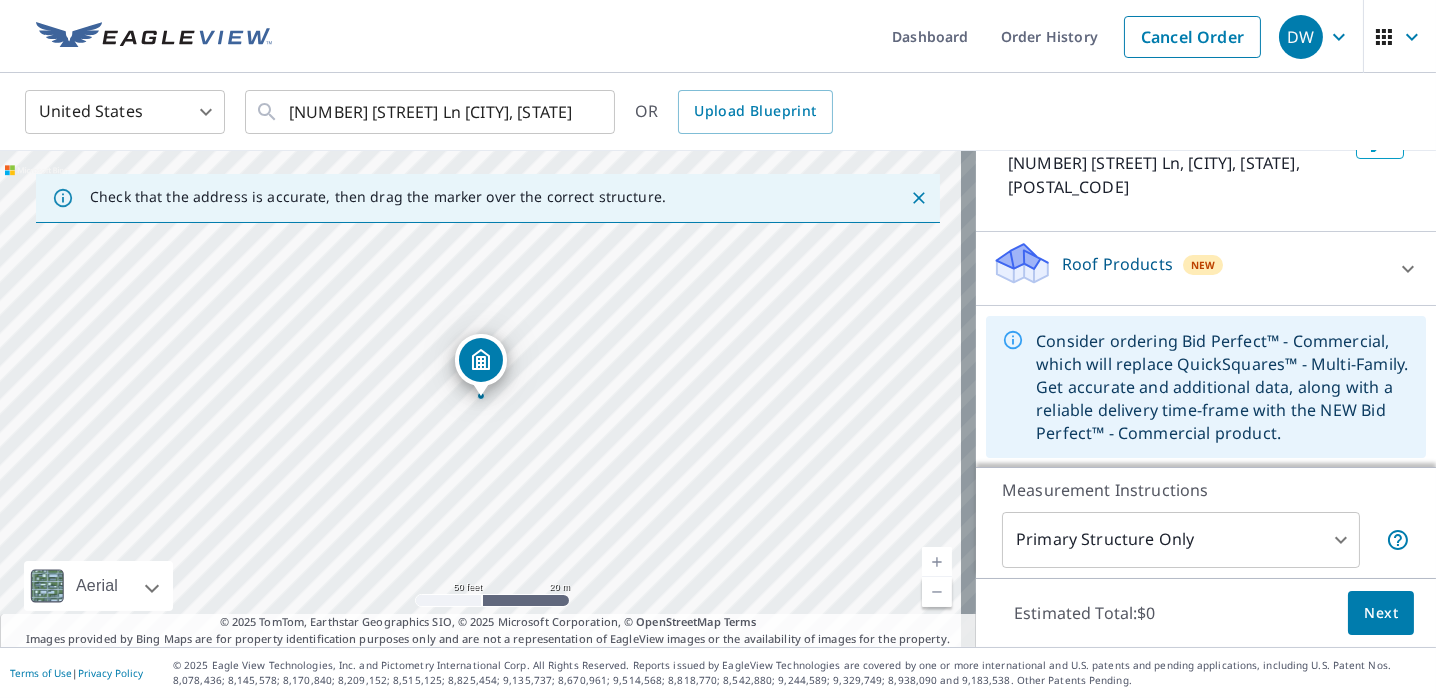 click on "DW DW
Dashboard Order History Cancel Order DW United States US ​ [NUMBER] [STREET] [CITY], [STATE] [POSTAL_CODE] ​ OR Upload Blueprint Check that the address is accurate, then drag the marker over the correct structure. [NUMBER] [STREET] [CITY], [STATE] [POSTAL_CODE] Aerial Road A standard road map Aerial A detailed look from above Labels Labels 50 feet 20 m © 2025 TomTom, © Vexcel Imaging, © 2025 Microsoft Corporation,  © OpenStreetMap Terms © 2025 TomTom, Earthstar Geographics SIO, © 2025 Microsoft Corporation, ©   OpenStreetMap   Terms Images provided by Bing Maps are for property identification purposes only and are not a representation of EagleView images or the availability of images for the property. PROPERTY TYPE Residential Commercial Multi-Family This is a complex BUILDING ID [NUMBER] [STREET] [CITY], [STATE], [POSTAL_CODE] Roof Products New QuickSquares™ $[PRICE] Measurement Instructions Primary Structure Only 2 ​ Estimated Total:  $[PRICE] Next Terms of Use  |  Privacy Policy" at bounding box center (718, 349) 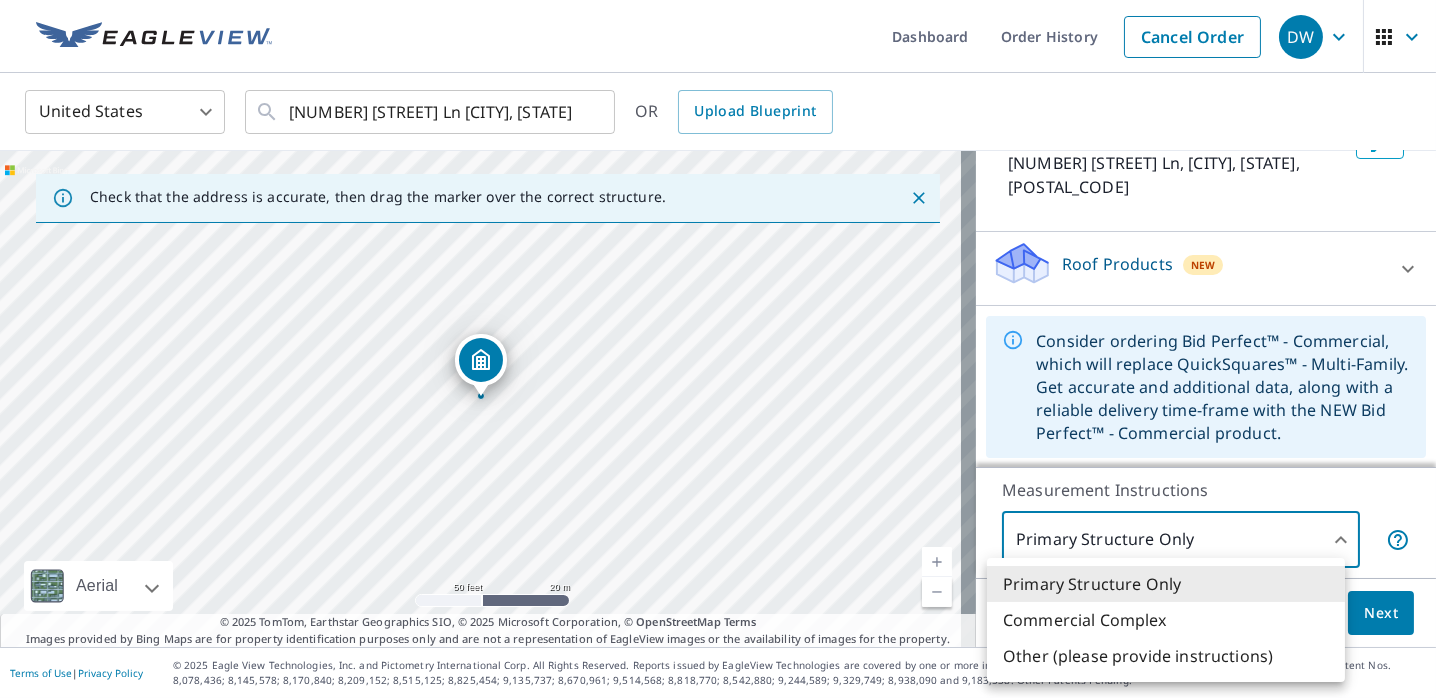 click on "Primary Structure Only" at bounding box center (1166, 584) 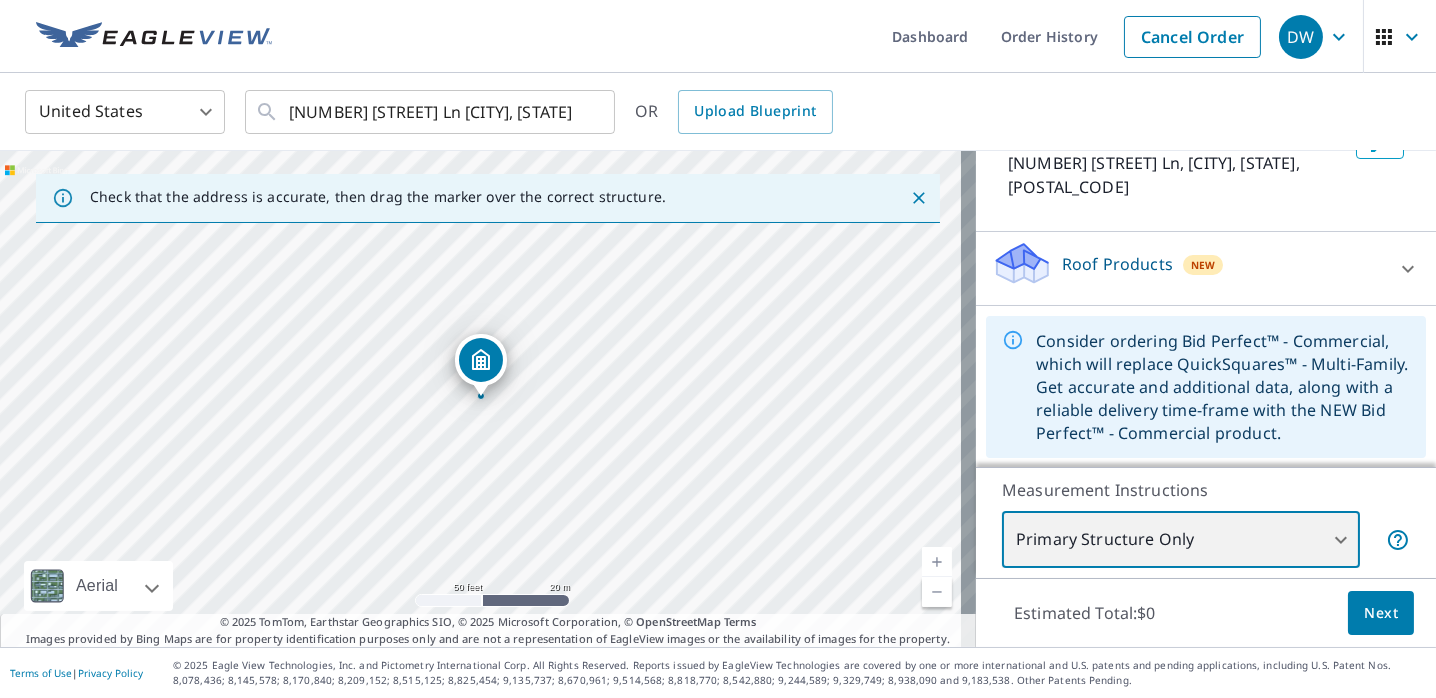 scroll, scrollTop: 150, scrollLeft: 0, axis: vertical 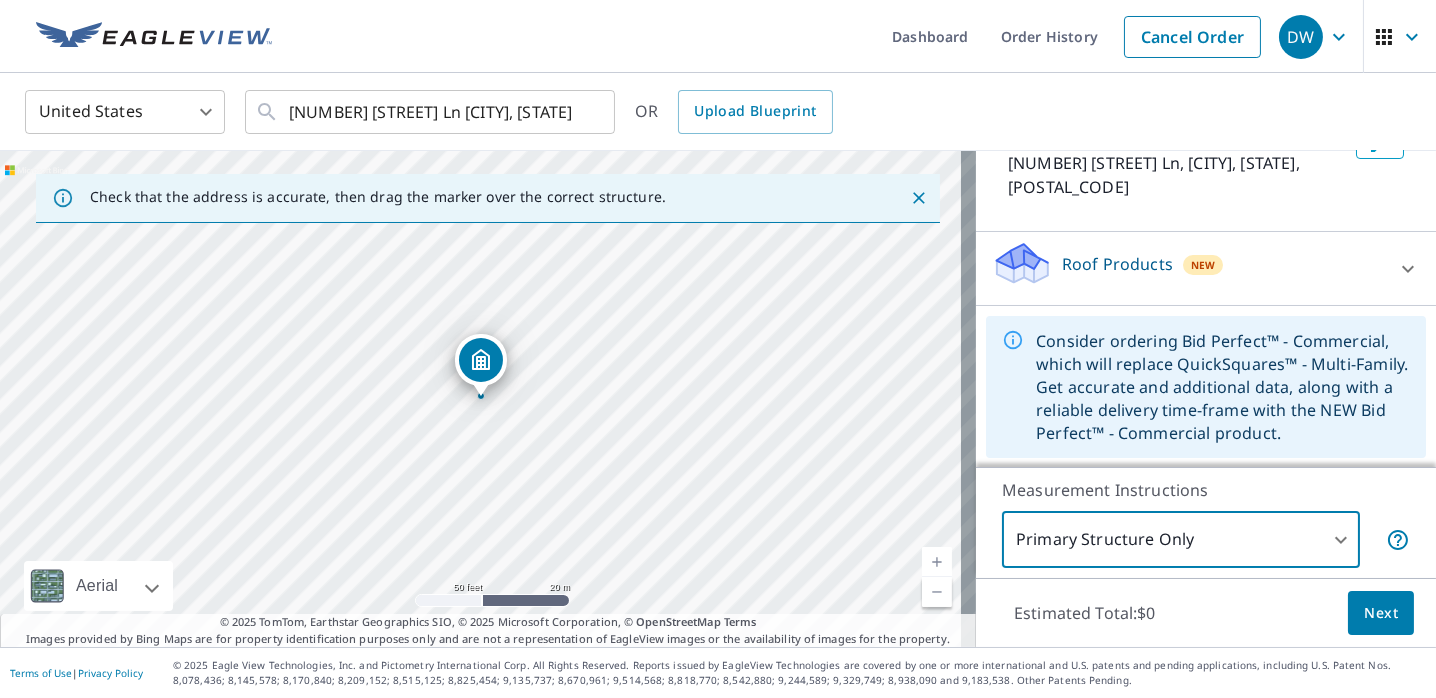 click on "Next" at bounding box center [1381, 613] 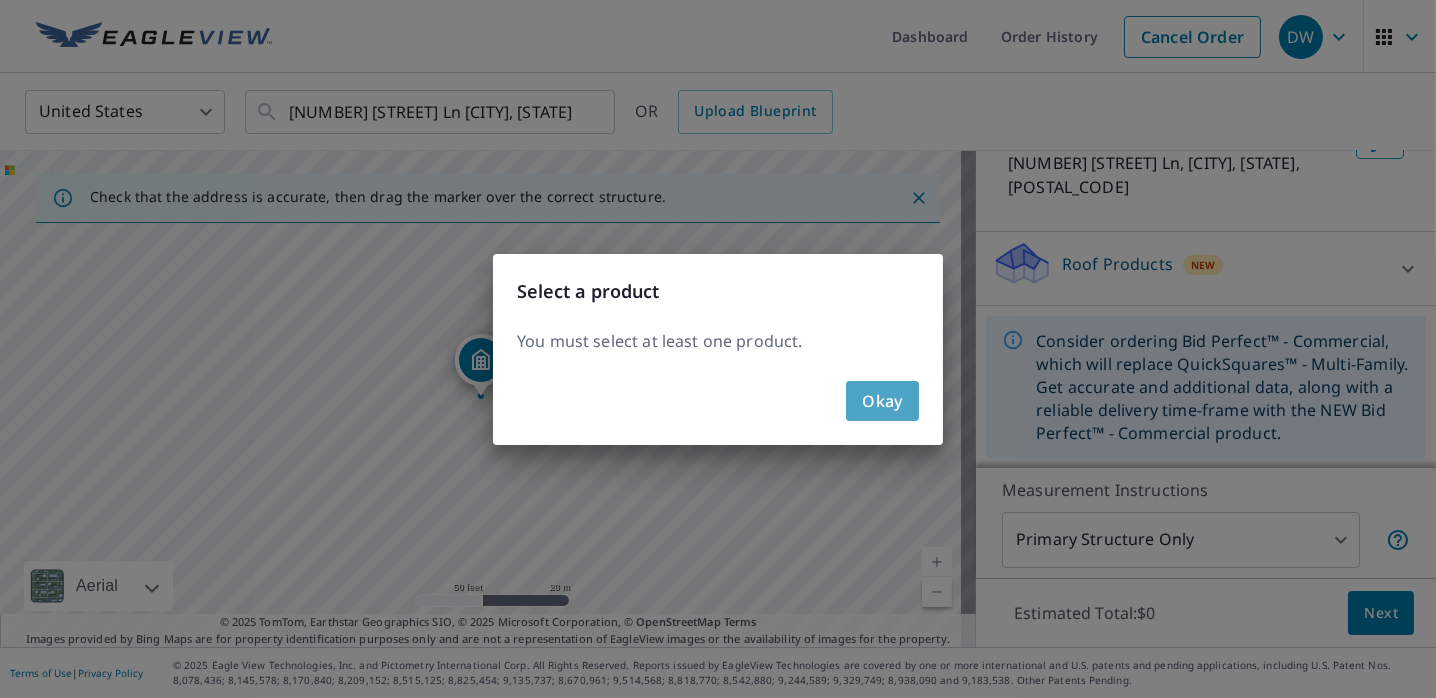 click on "Okay" at bounding box center (882, 401) 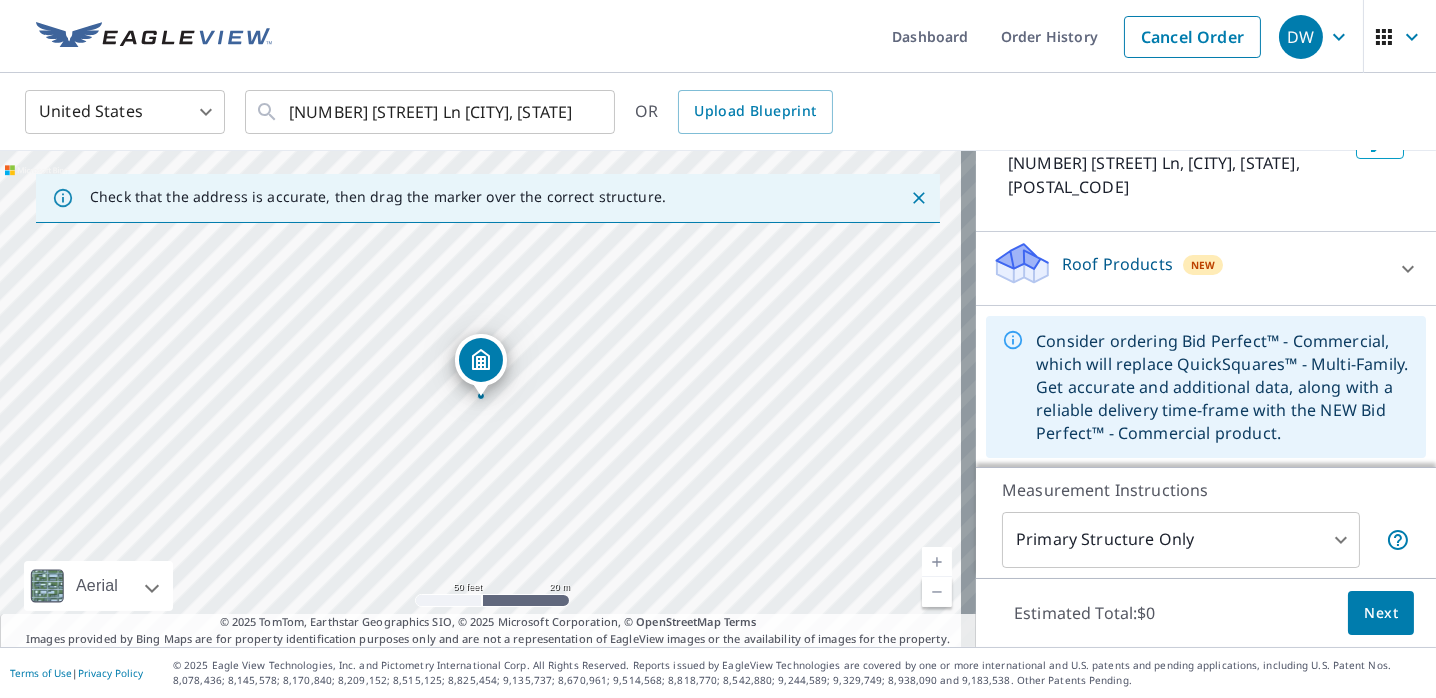 click on "Roof Products" at bounding box center [1117, 264] 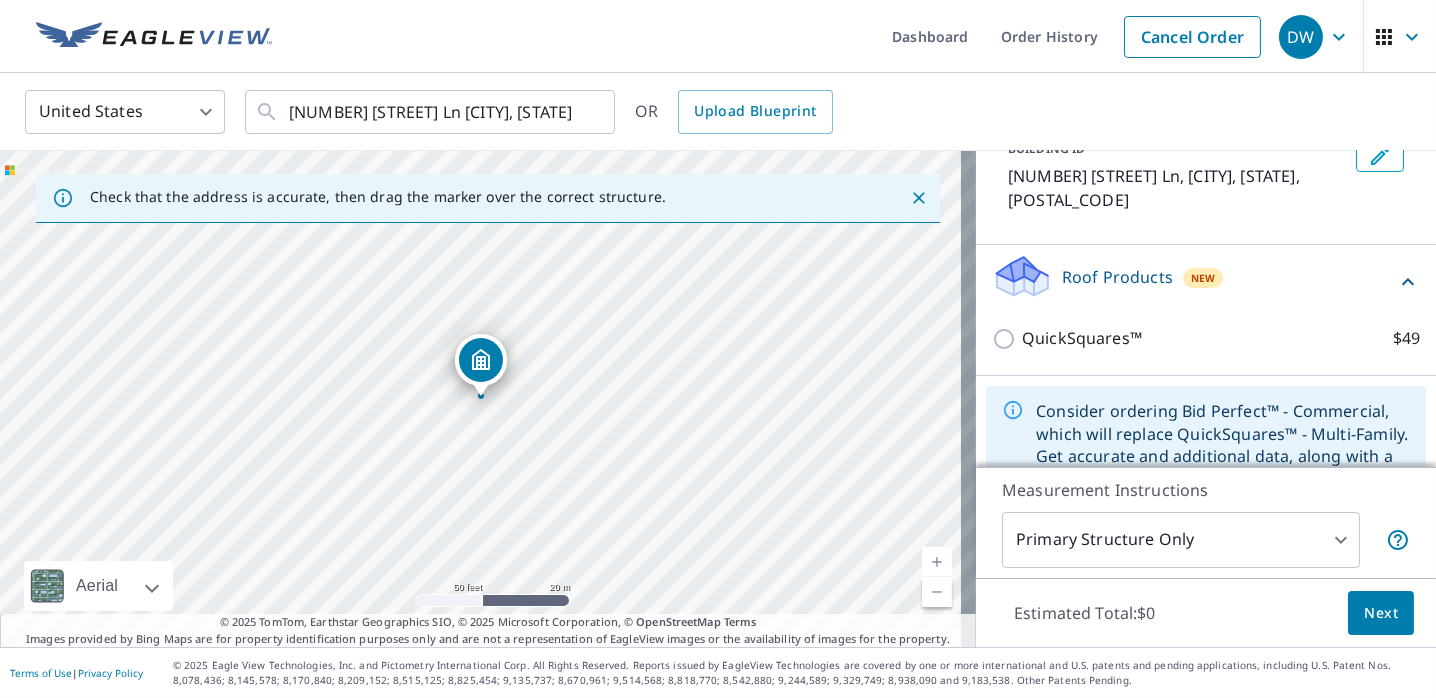 scroll, scrollTop: 133, scrollLeft: 0, axis: vertical 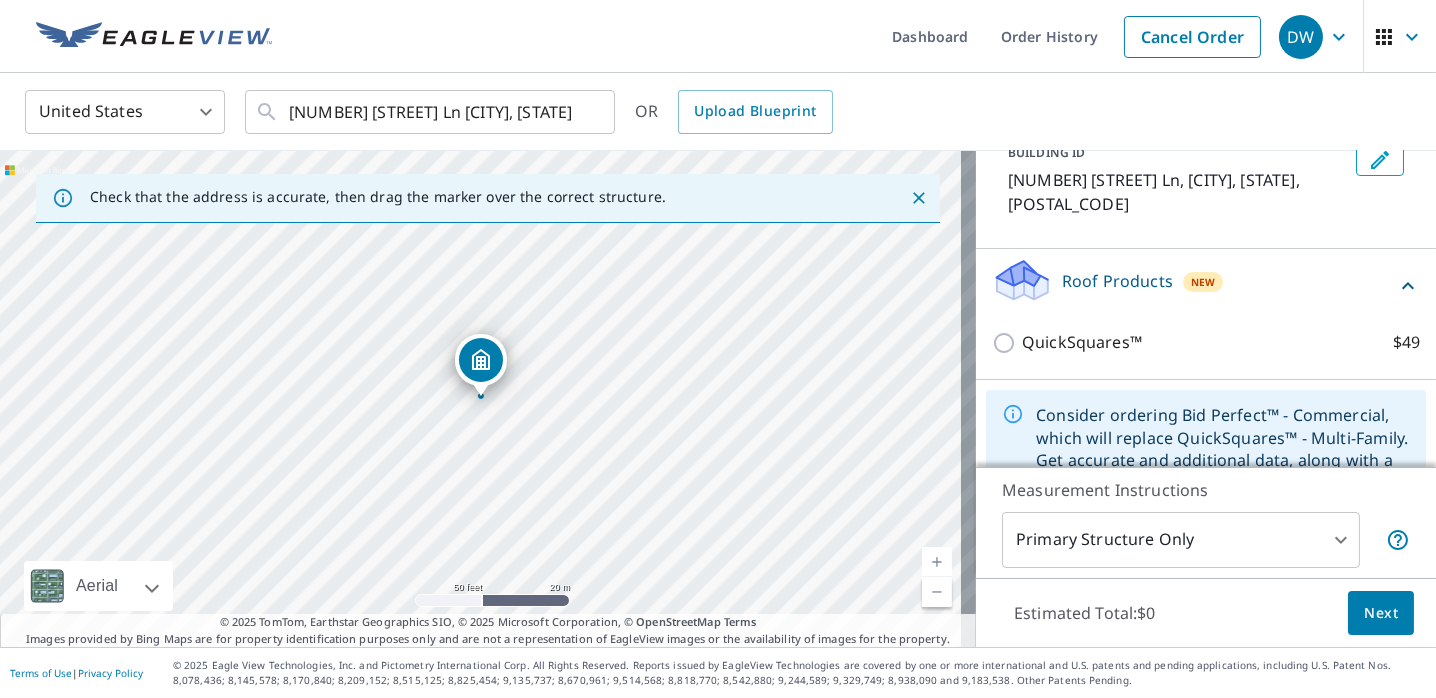 click on "Roof Products" at bounding box center (1117, 281) 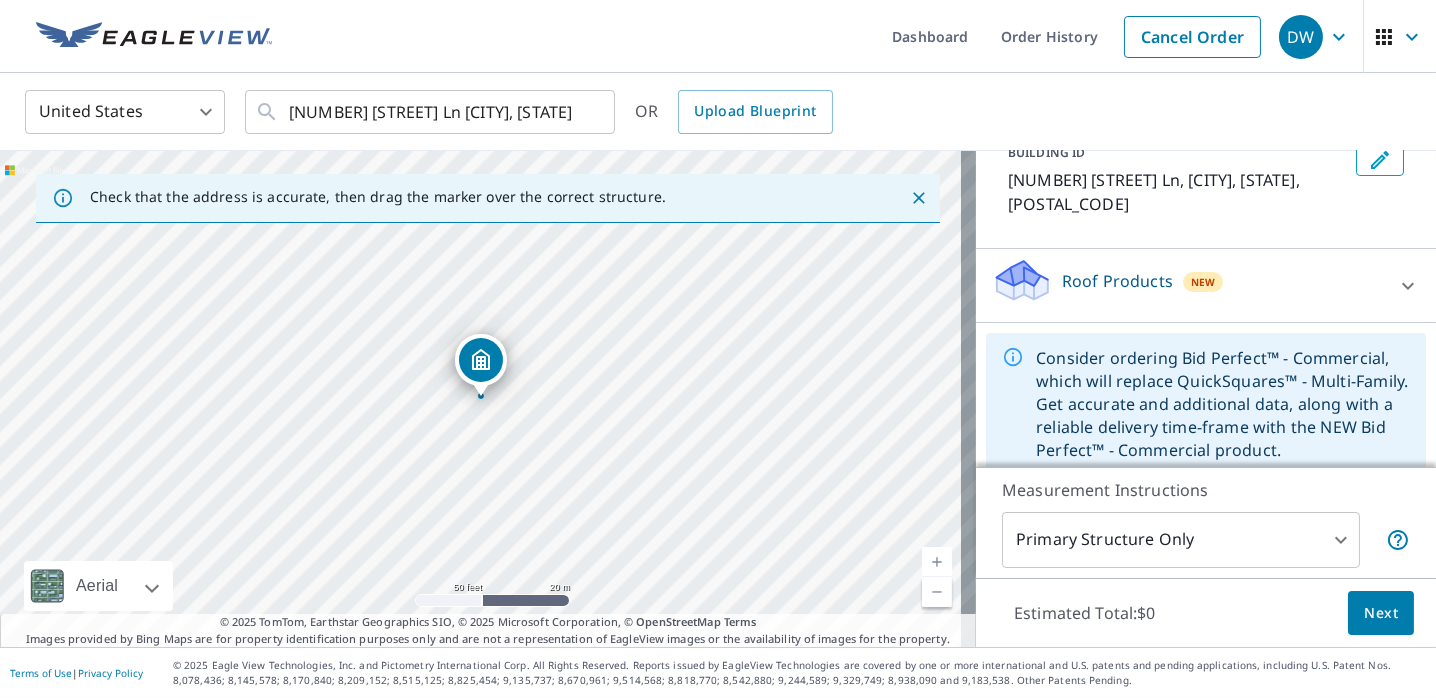 click 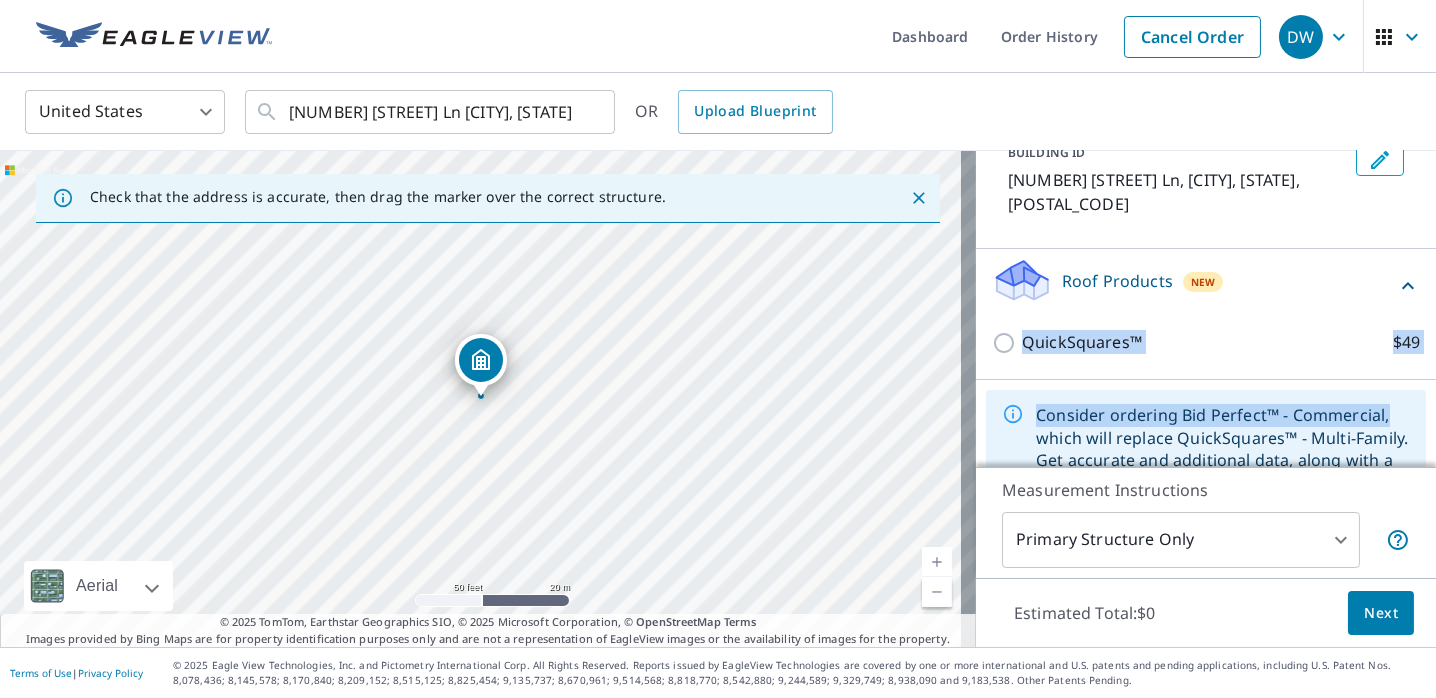 drag, startPoint x: 1405, startPoint y: 281, endPoint x: 1408, endPoint y: 398, distance: 117.03845 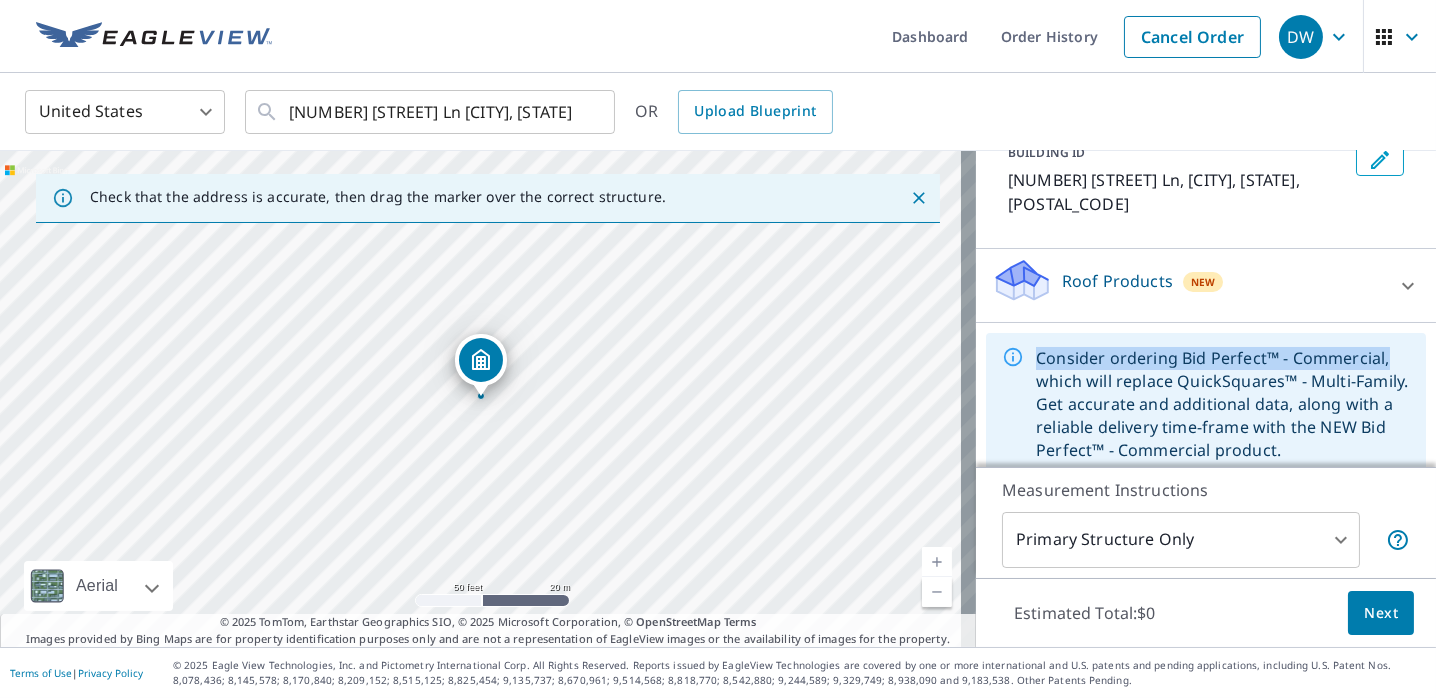 scroll, scrollTop: 150, scrollLeft: 0, axis: vertical 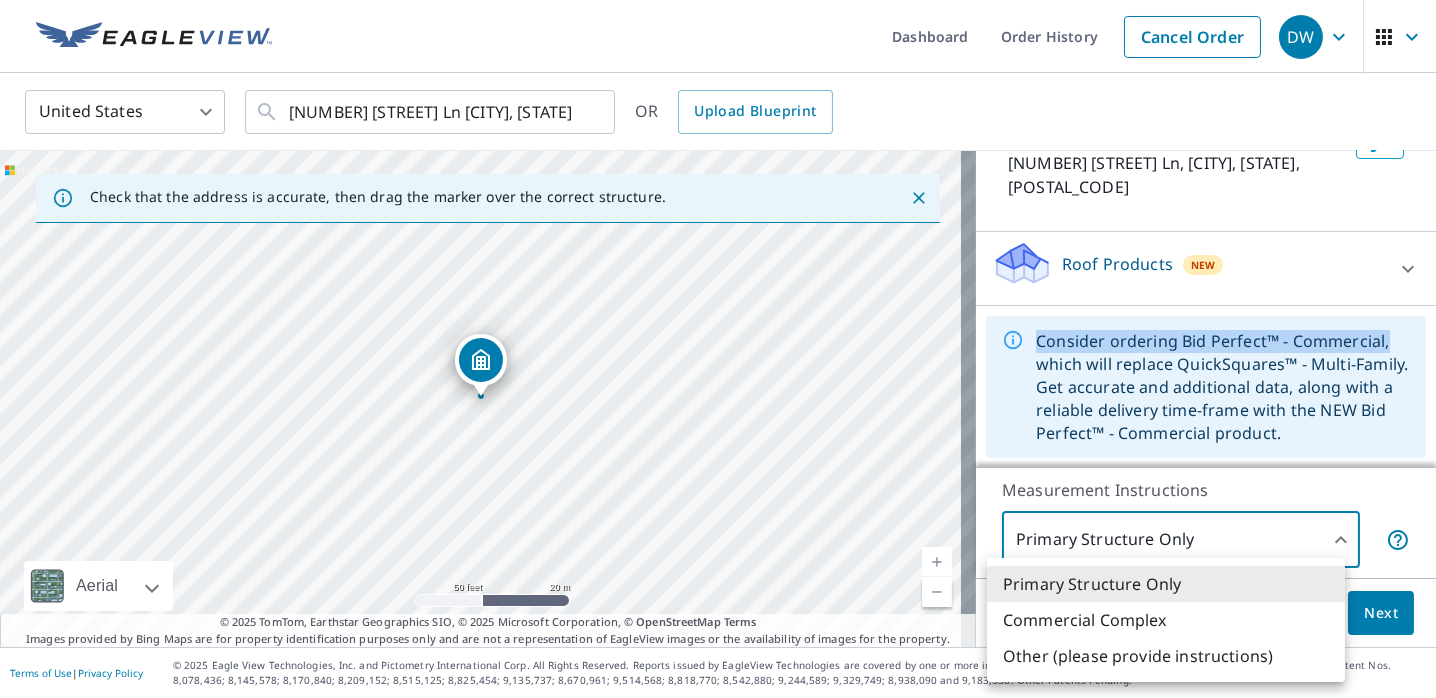 click on "DW DW
Dashboard Order History Cancel Order DW United States US ​ [NUMBER] [STREET] [CITY], [STATE] [POSTAL_CODE] ​ OR Upload Blueprint Check that the address is accurate, then drag the marker over the correct structure. [NUMBER] [STREET] [CITY], [STATE] [POSTAL_CODE] Aerial Road A standard road map Aerial A detailed look from above Labels Labels 50 feet 20 m © 2025 TomTom, © Vexcel Imaging, © 2025 Microsoft Corporation,  © OpenStreetMap Terms © 2025 TomTom, Earthstar Geographics SIO, © 2025 Microsoft Corporation, ©   OpenStreetMap   Terms Images provided by Bing Maps are for property identification purposes only and are not a representation of EagleView images or the availability of images for the property. PROPERTY TYPE Residential Commercial Multi-Family This is a complex BUILDING ID [NUMBER] [STREET] [CITY], [STATE], [POSTAL_CODE] Roof Products New QuickSquares™ $[PRICE] Measurement Instructions Primary Structure Only 2 ​ Estimated Total:  $[PRICE] Next Terms of Use  |  Privacy Policy" at bounding box center (718, 349) 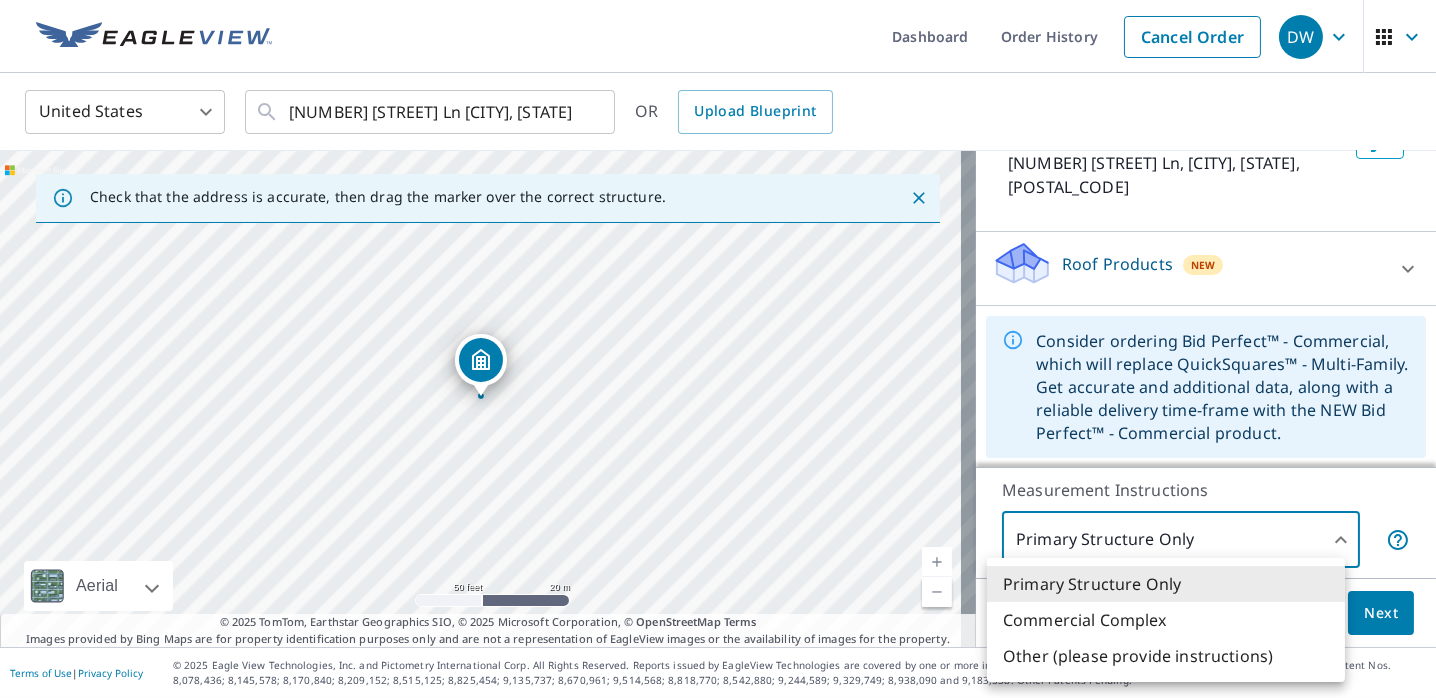 click at bounding box center (718, 349) 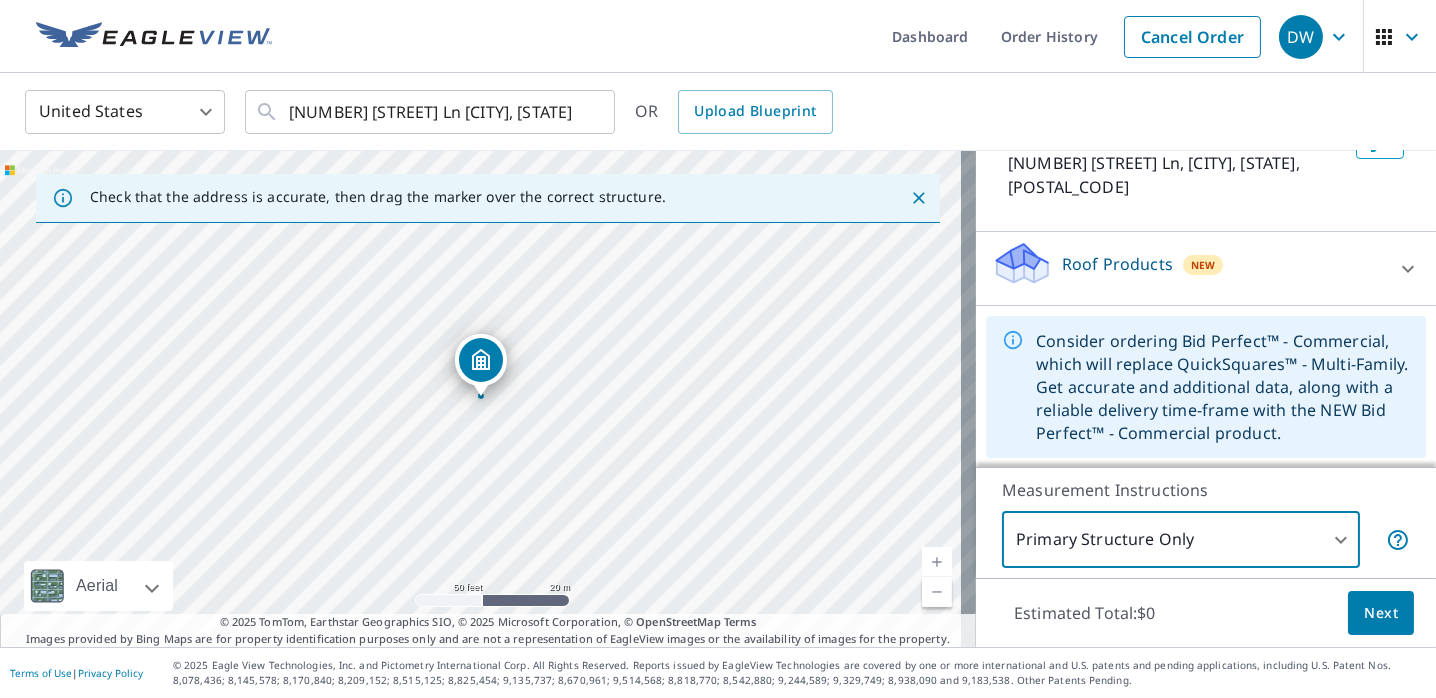 click 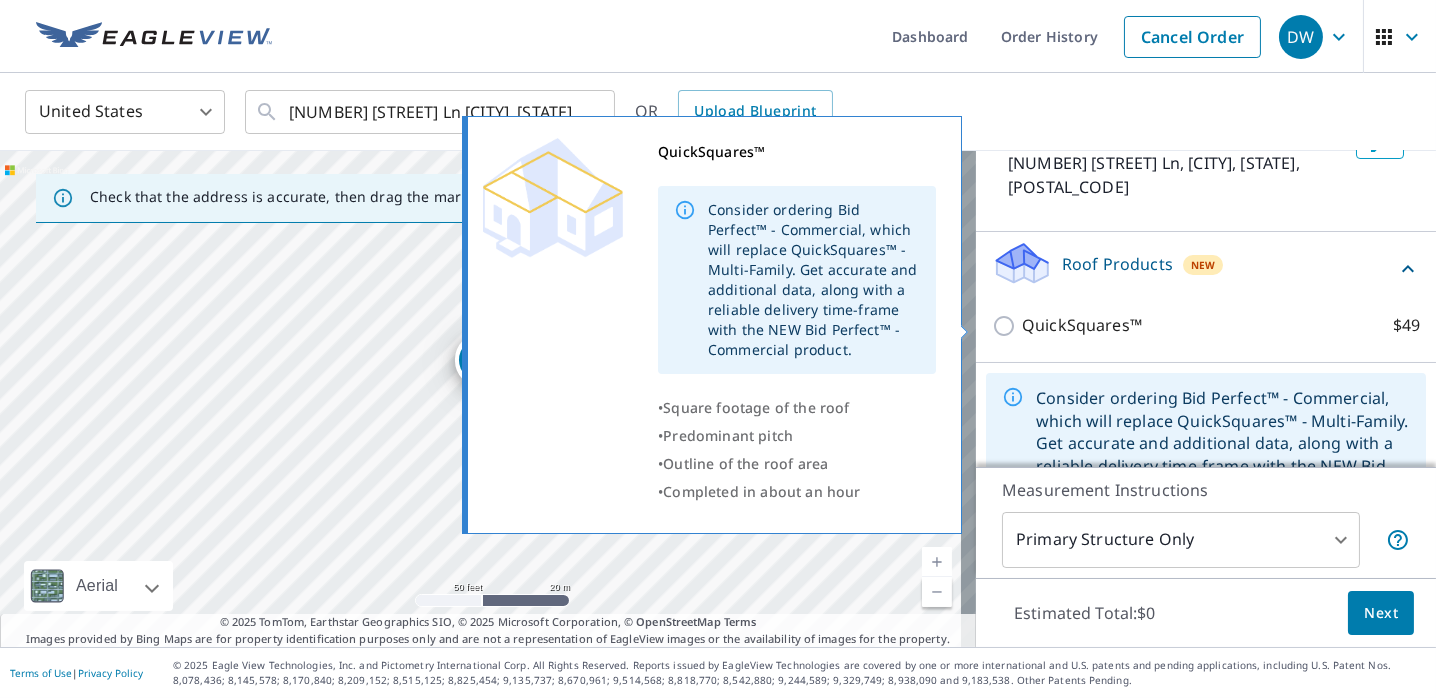 click on "QuickSquares™" at bounding box center (1082, 325) 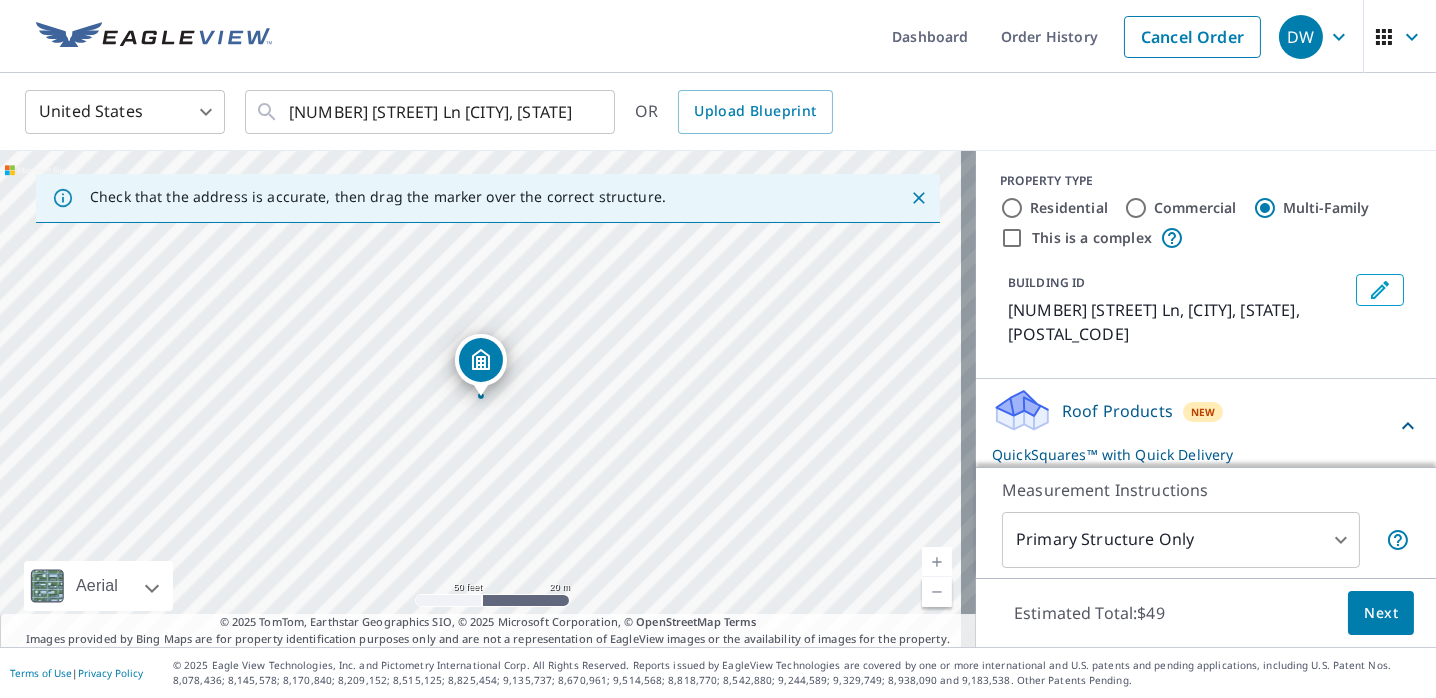 scroll, scrollTop: 0, scrollLeft: 0, axis: both 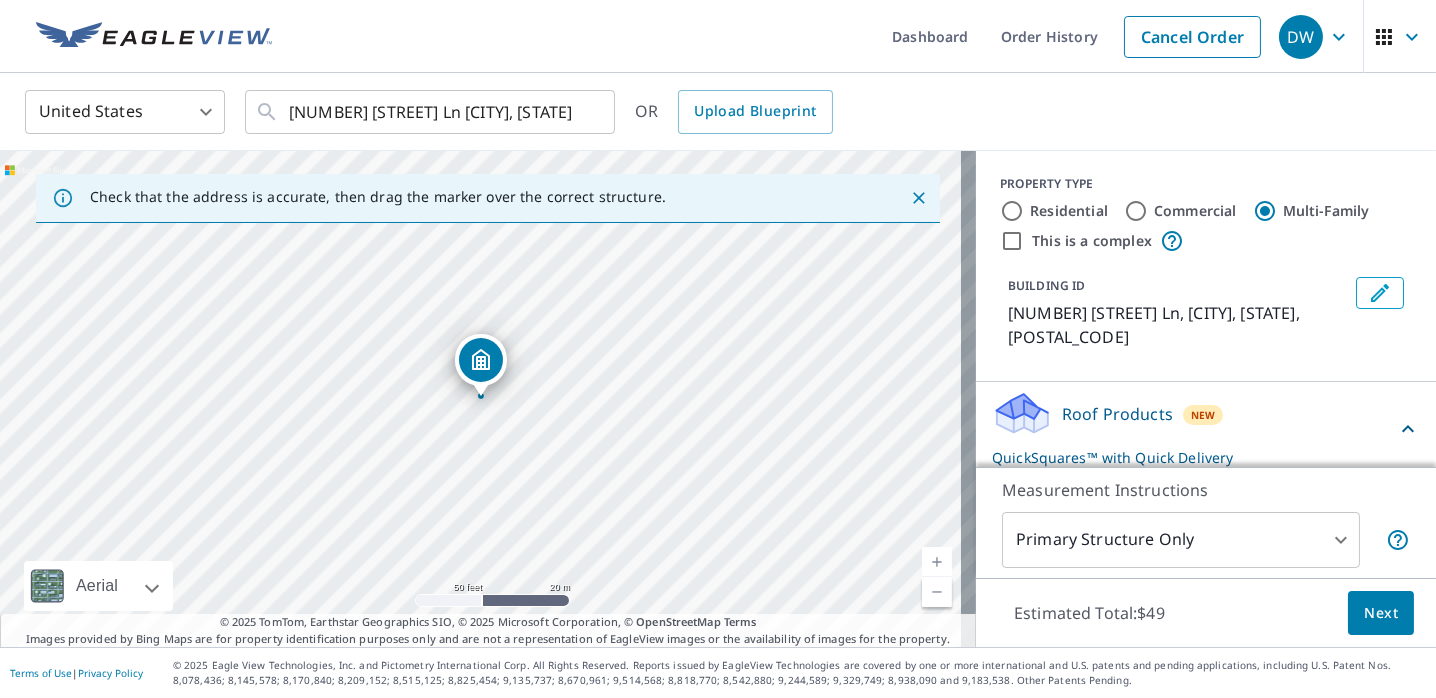 click 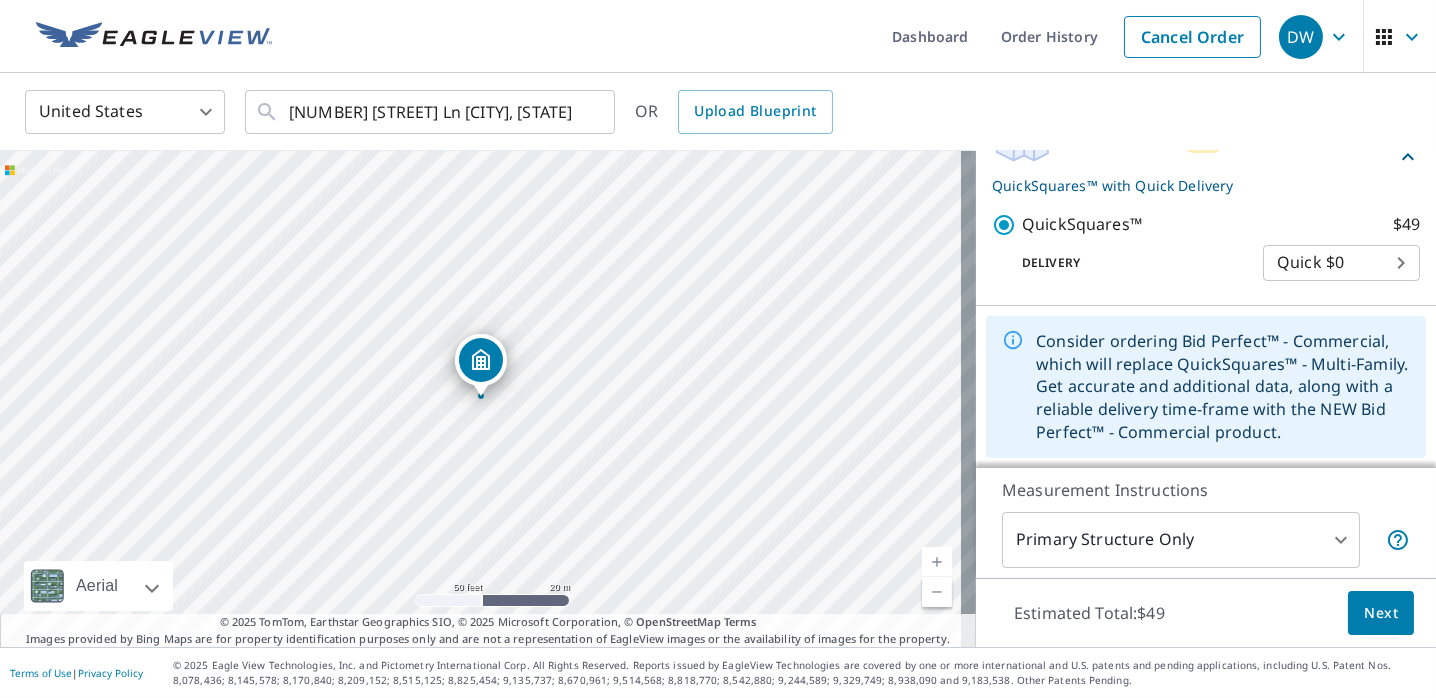 scroll, scrollTop: 0, scrollLeft: 0, axis: both 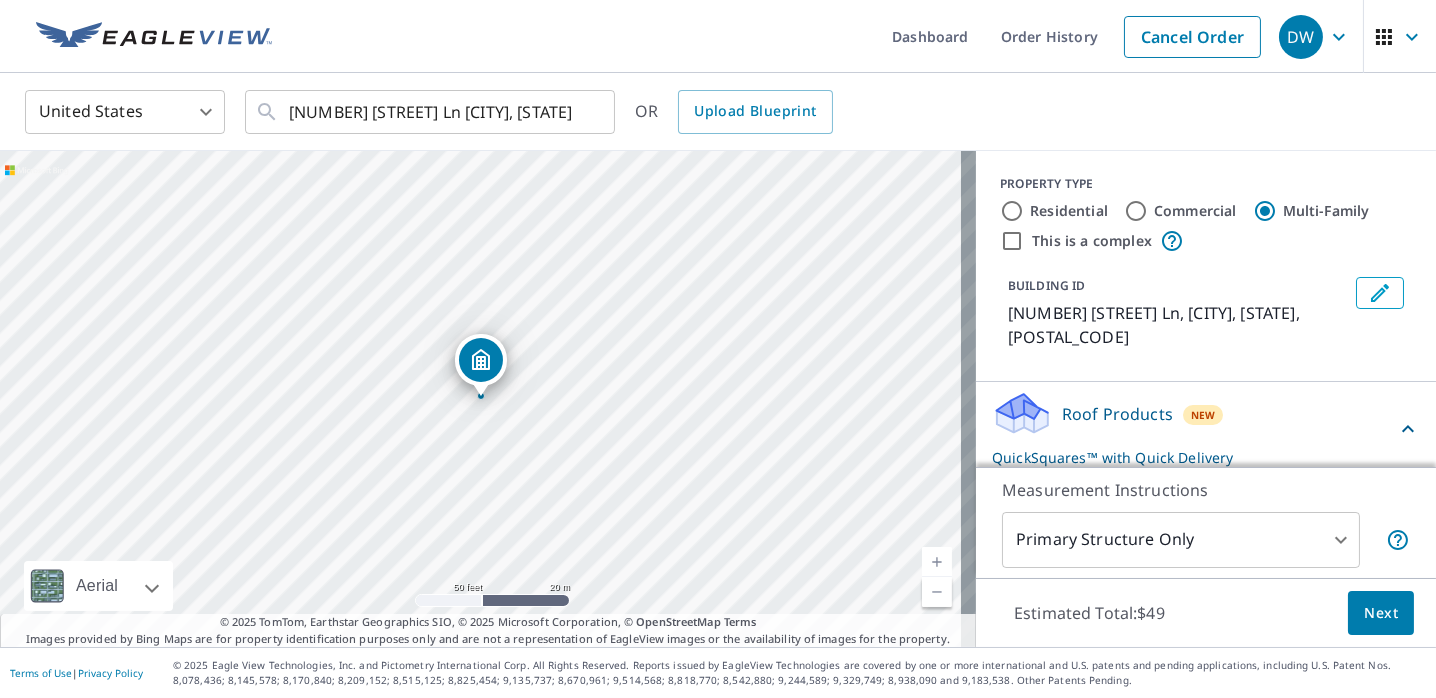 click on "DW DW
Dashboard Order History Cancel Order DW United States US ​ [NUMBER] [STREET] [CITY], [STATE] [POSTAL_CODE] ​ OR Upload Blueprint [NUMBER] [STREET] [CITY], [STATE] [POSTAL_CODE] Aerial Road A standard road map Aerial A detailed look from above Labels Labels 50 feet 20 m © 2025 TomTom, © Vexcel Imaging, © 2025 Microsoft Corporation,  © OpenStreetMap Terms © 2025 TomTom, Earthstar Geographics SIO, © 2025 Microsoft Corporation, ©   OpenStreetMap   Terms Images provided by Bing Maps are for property identification purposes only and are not a representation of EagleView images or the availability of images for the property. PROPERTY TYPE Residential Commercial Multi-Family This is a complex BUILDING ID [NUMBER] [STREET] [CITY], [STATE], [POSTAL_CODE] Roof Products New QuickSquares™ with Quick Delivery QuickSquares™ $[PRICE] Delivery Quick $[PRICE] 45 ​ Measurement Instructions Primary Structure Only 2 ​ Estimated Total:  $[PRICE] Next Terms of Use  |  Privacy Policy" at bounding box center [718, 349] 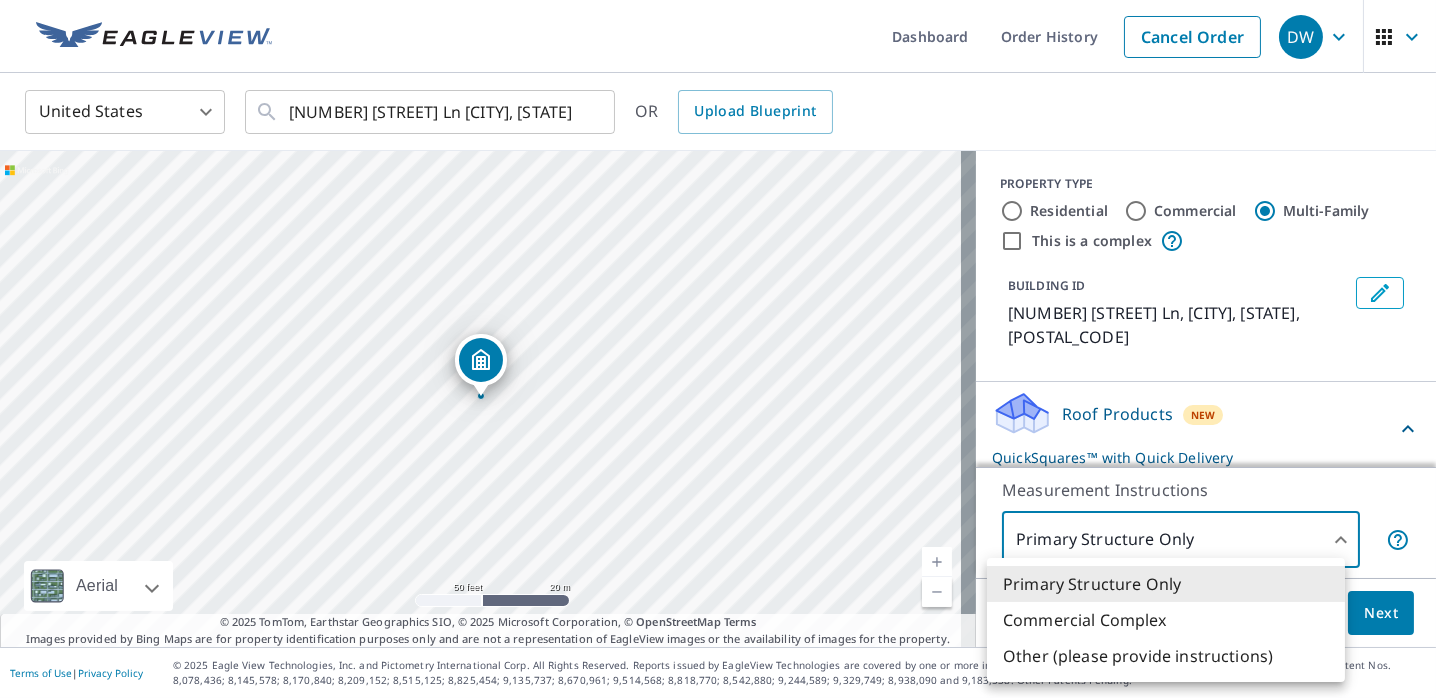 click at bounding box center (718, 349) 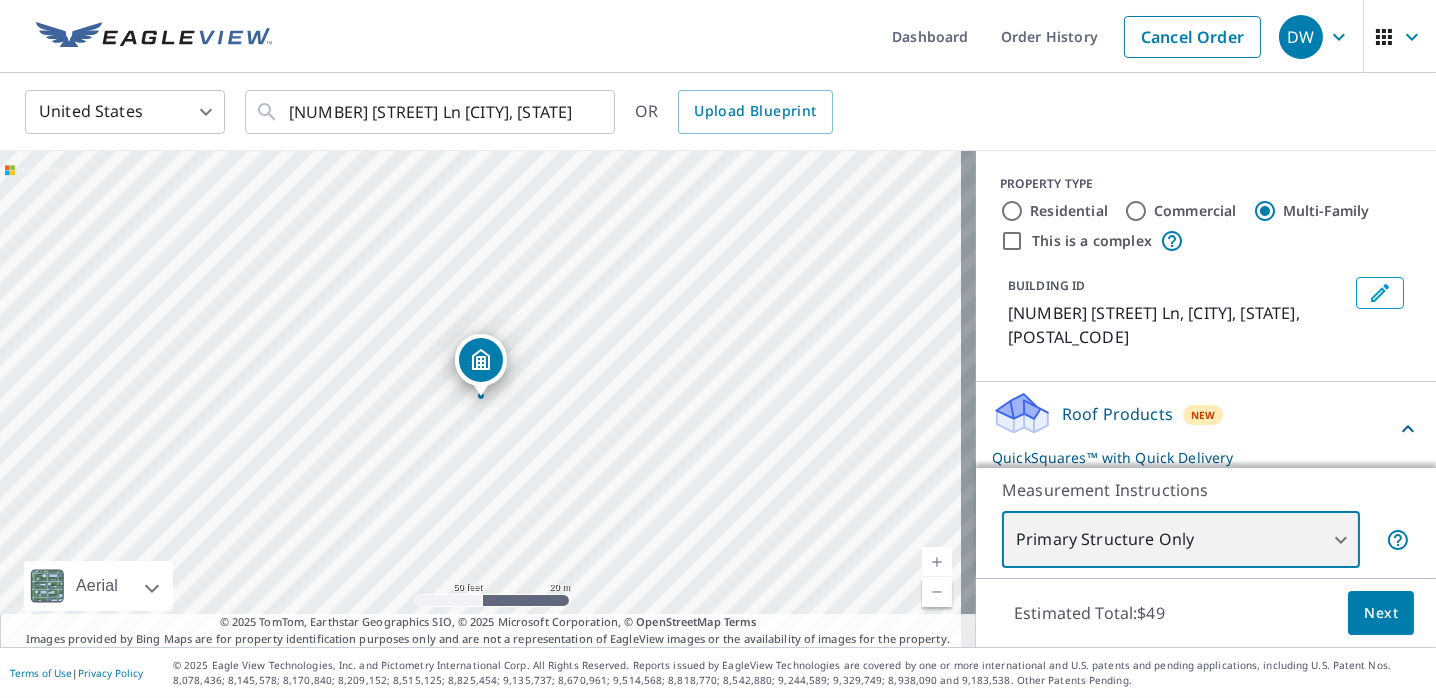 scroll, scrollTop: 272, scrollLeft: 0, axis: vertical 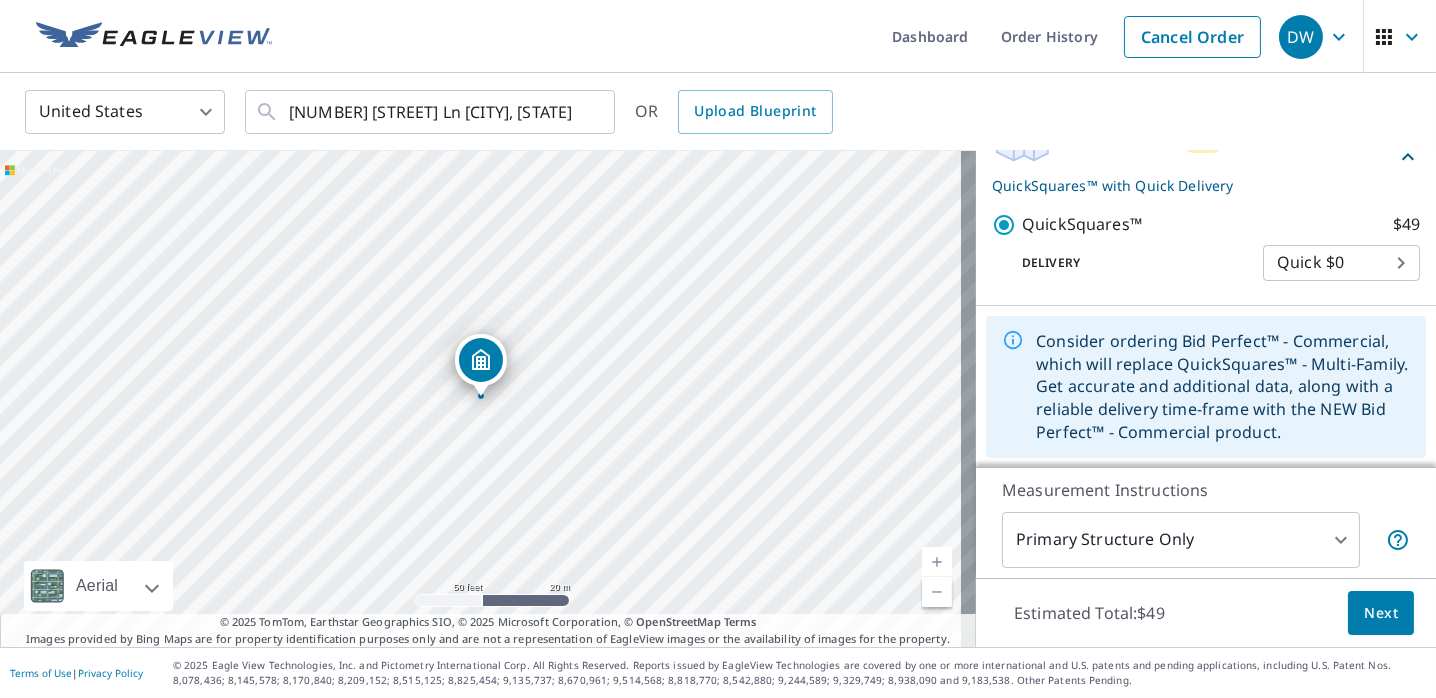 click at bounding box center [937, 562] 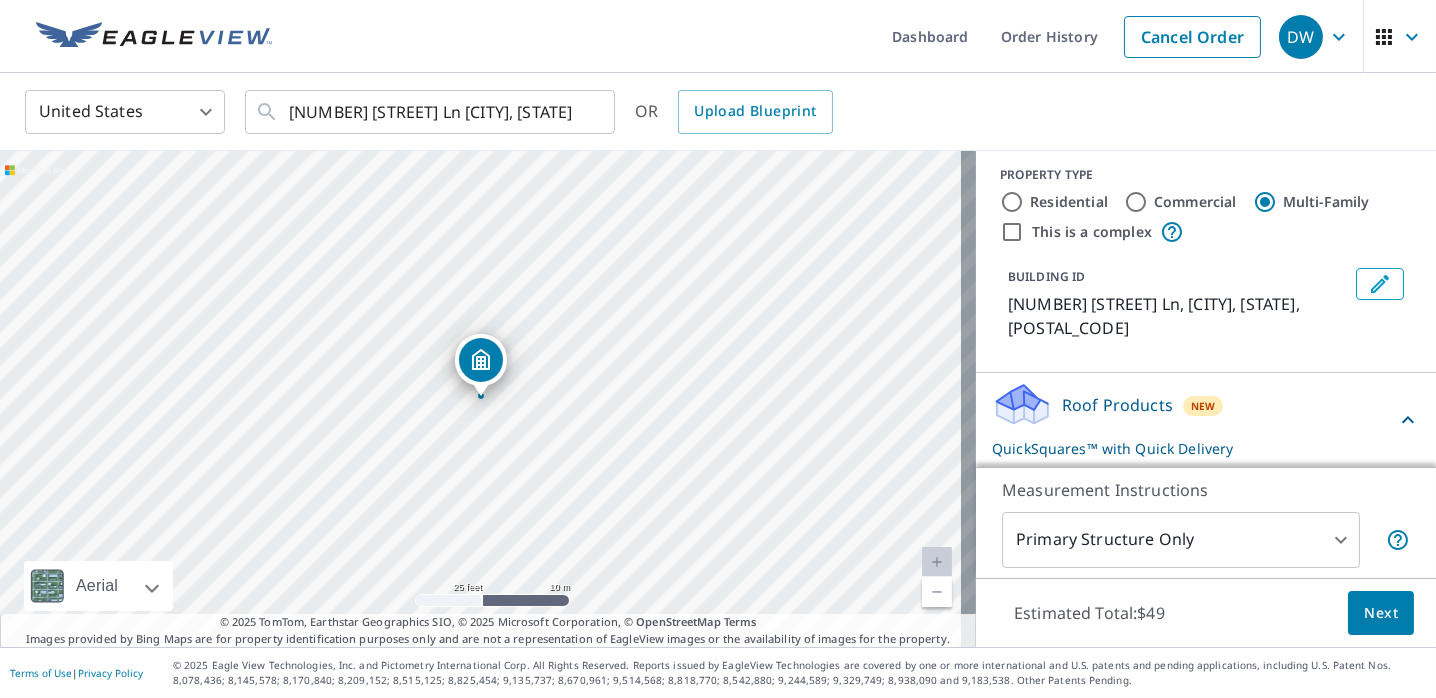 scroll, scrollTop: 0, scrollLeft: 0, axis: both 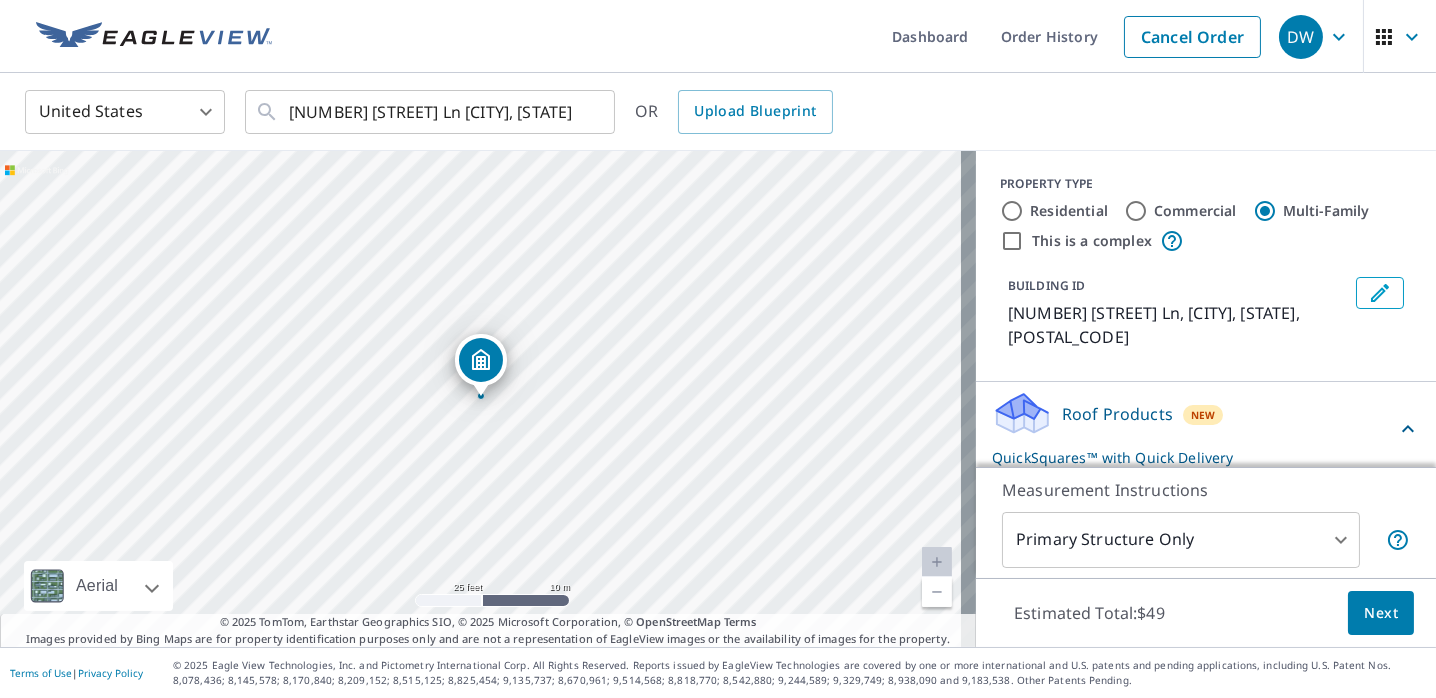 click on "Residential" at bounding box center (1012, 211) 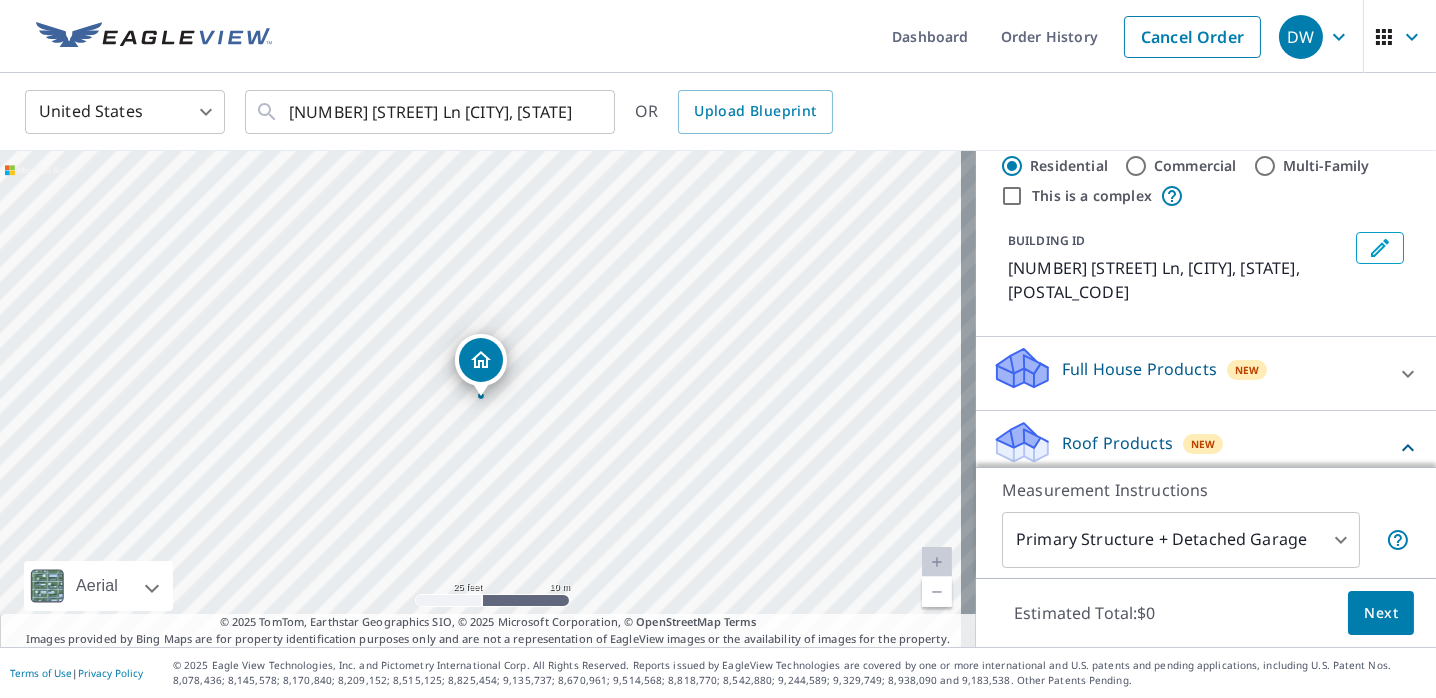 scroll, scrollTop: 0, scrollLeft: 0, axis: both 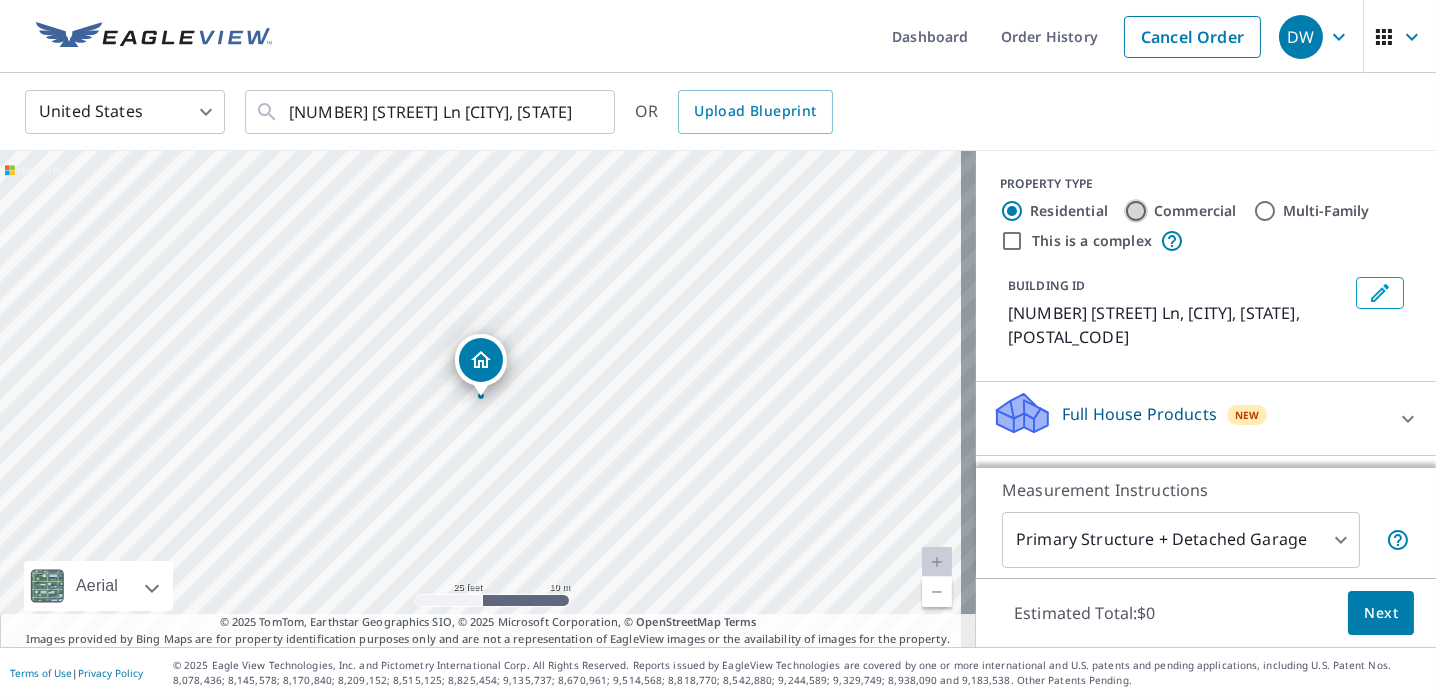 click on "Commercial" at bounding box center [1136, 211] 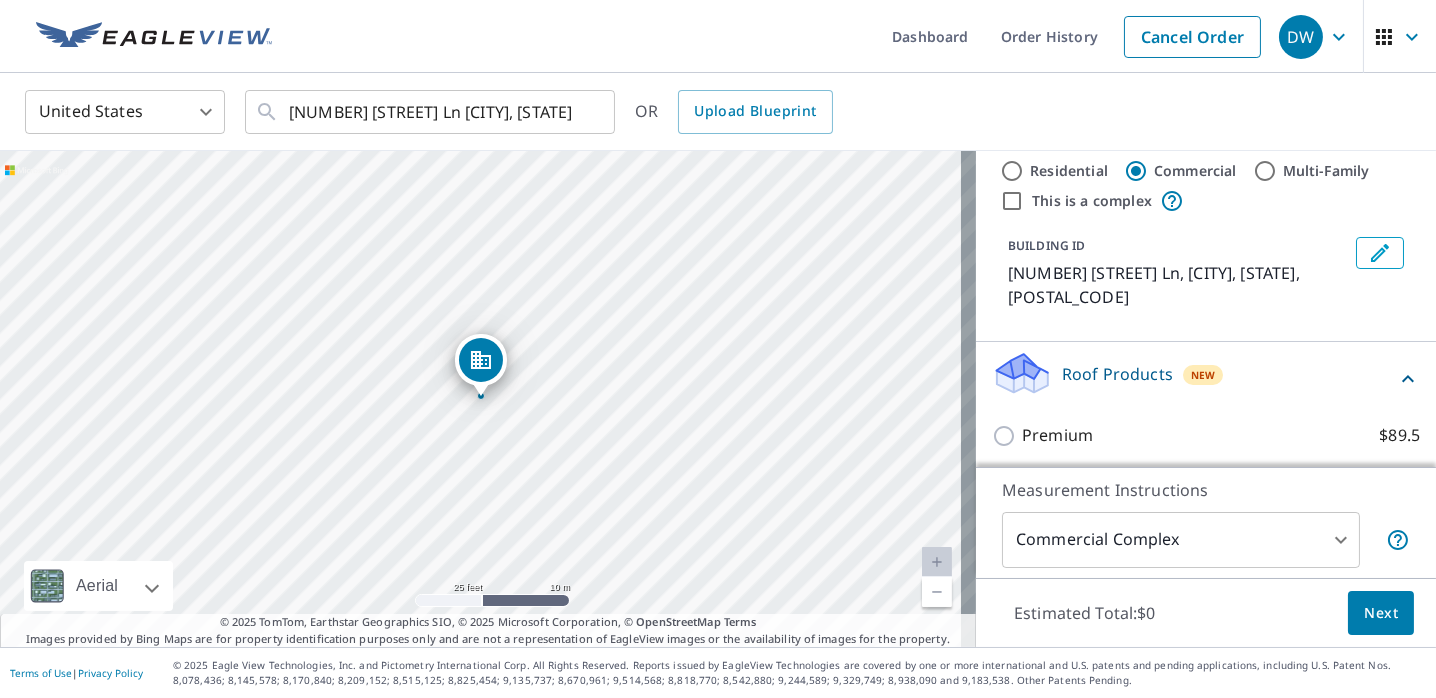 scroll, scrollTop: 0, scrollLeft: 0, axis: both 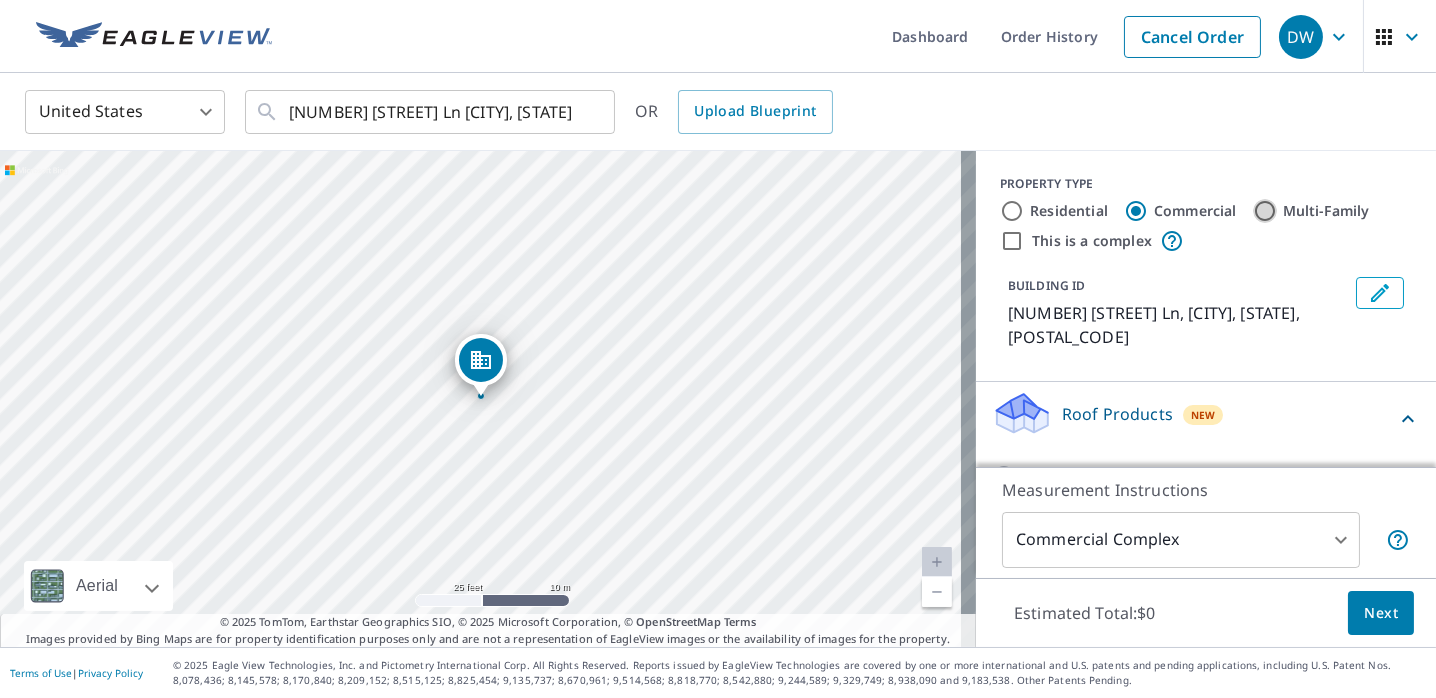 click on "Multi-Family" at bounding box center (1265, 211) 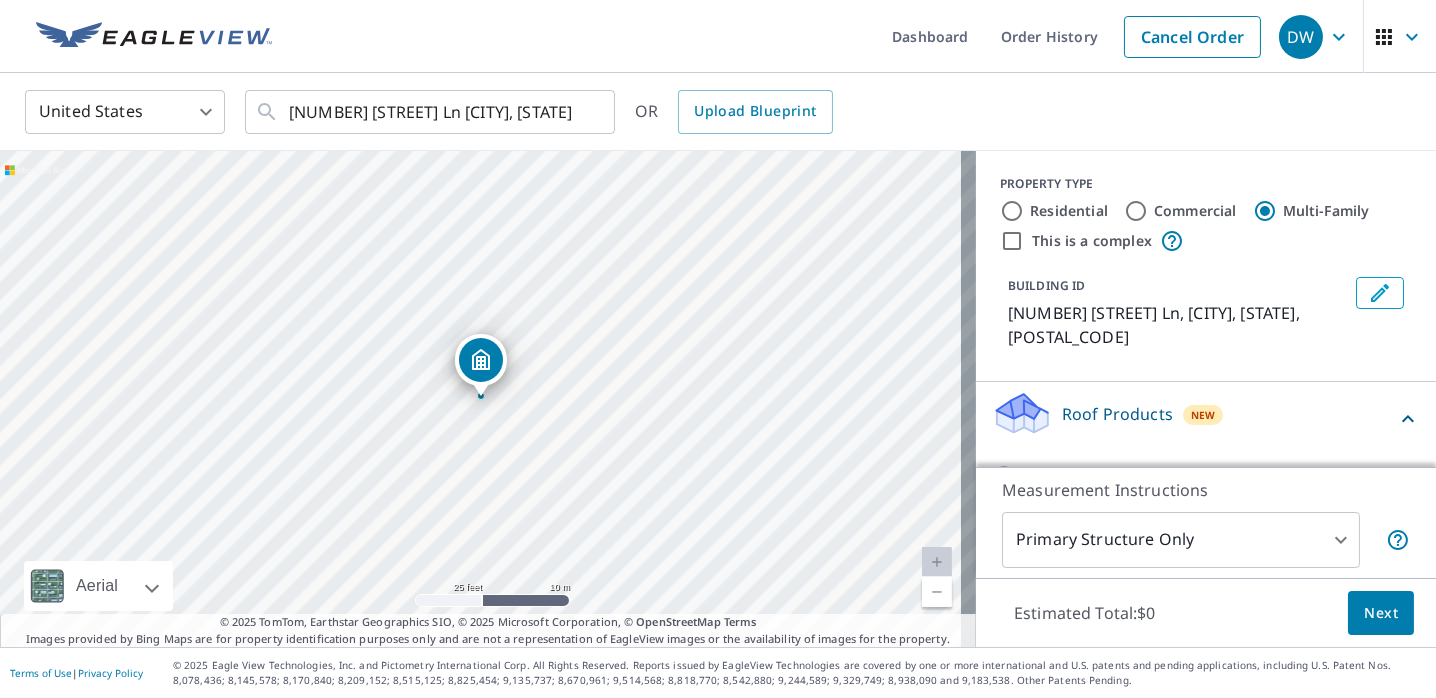 click on "Roof Products" at bounding box center [1117, 414] 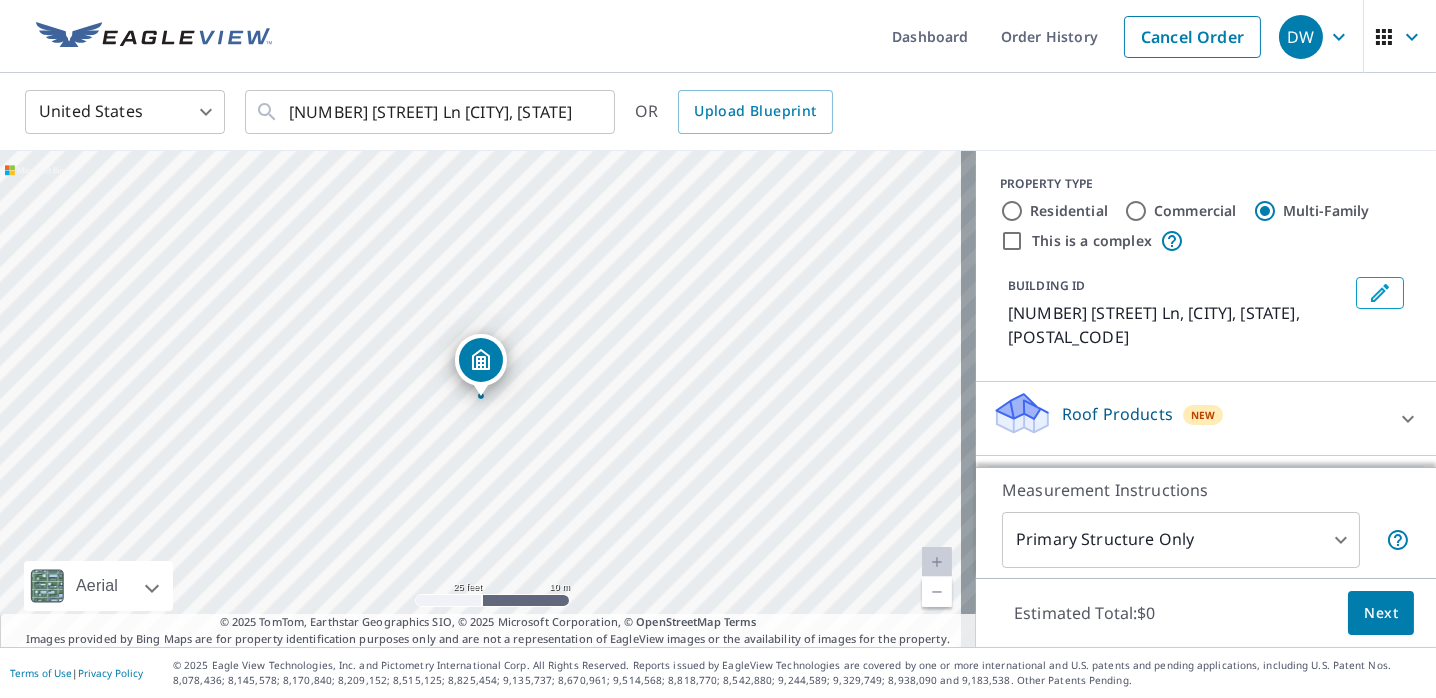 scroll, scrollTop: 150, scrollLeft: 0, axis: vertical 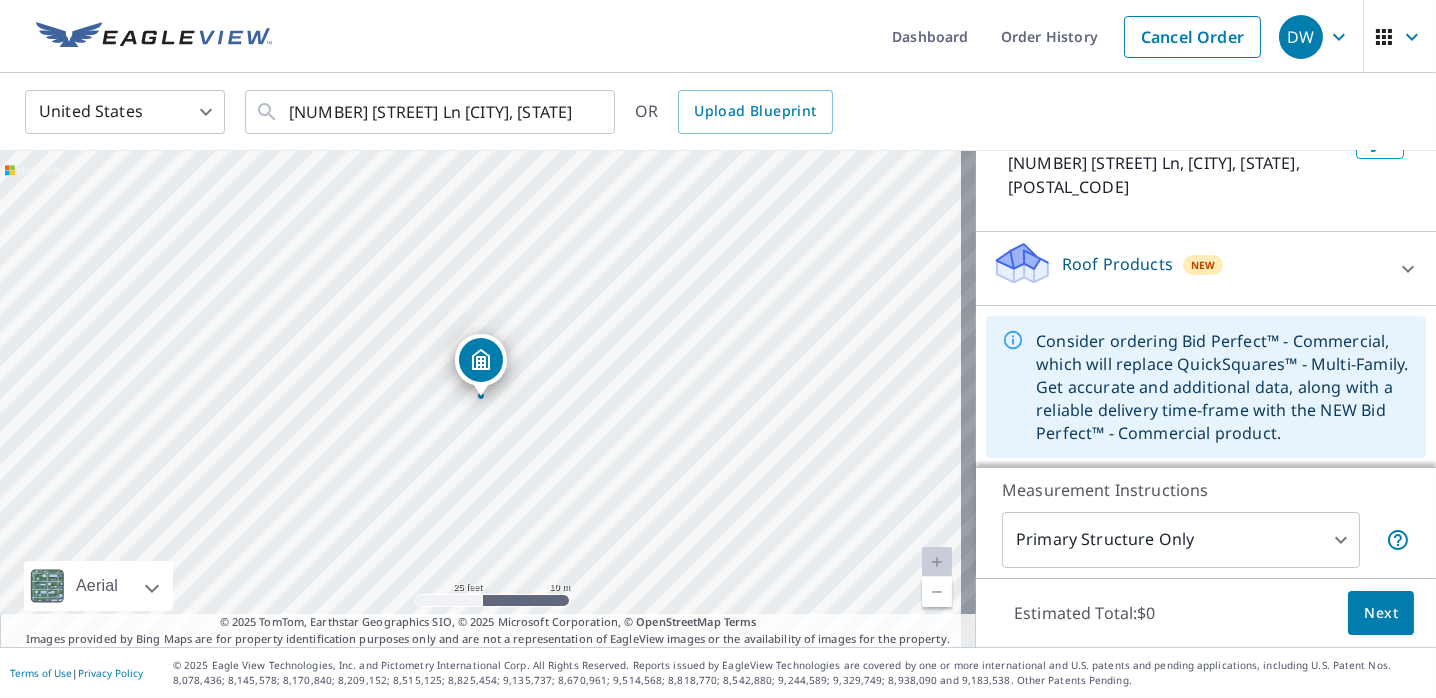 click on "Roof Products" at bounding box center (1117, 264) 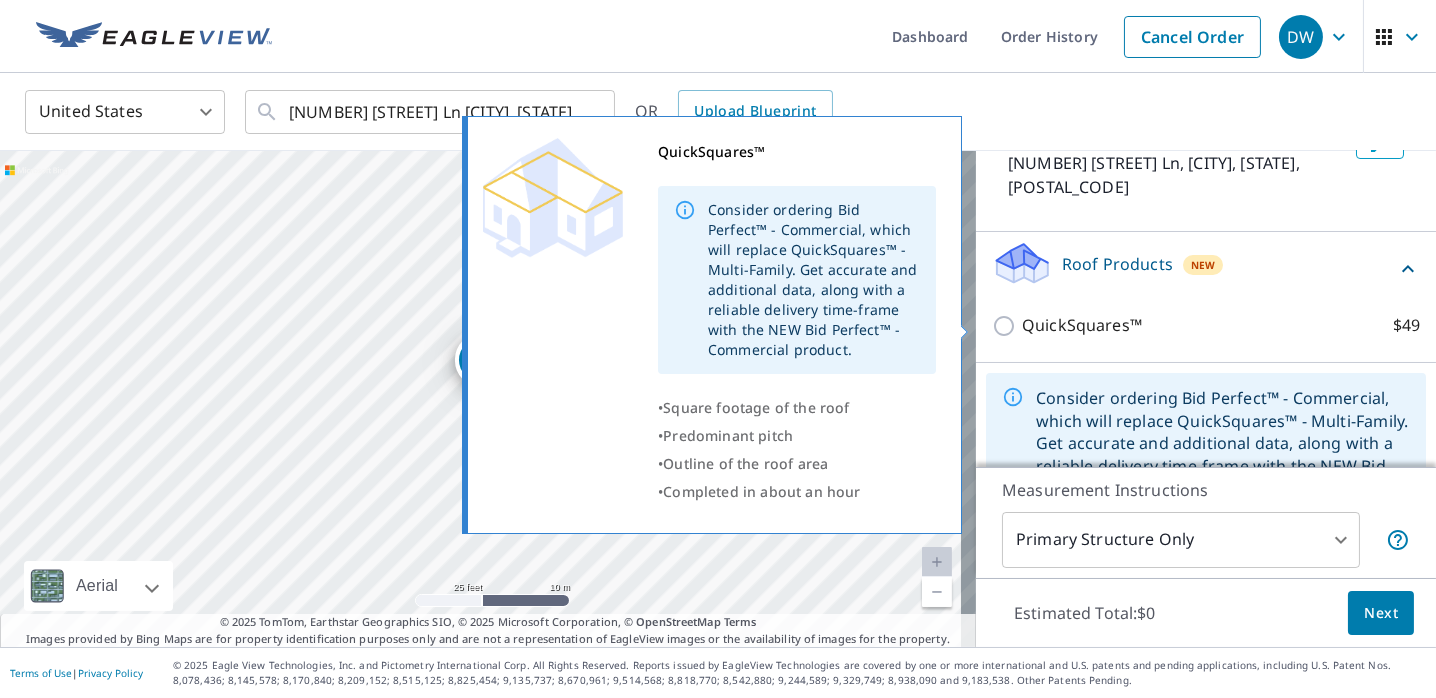 click on "QuickSquares™ $49" at bounding box center [1007, 326] 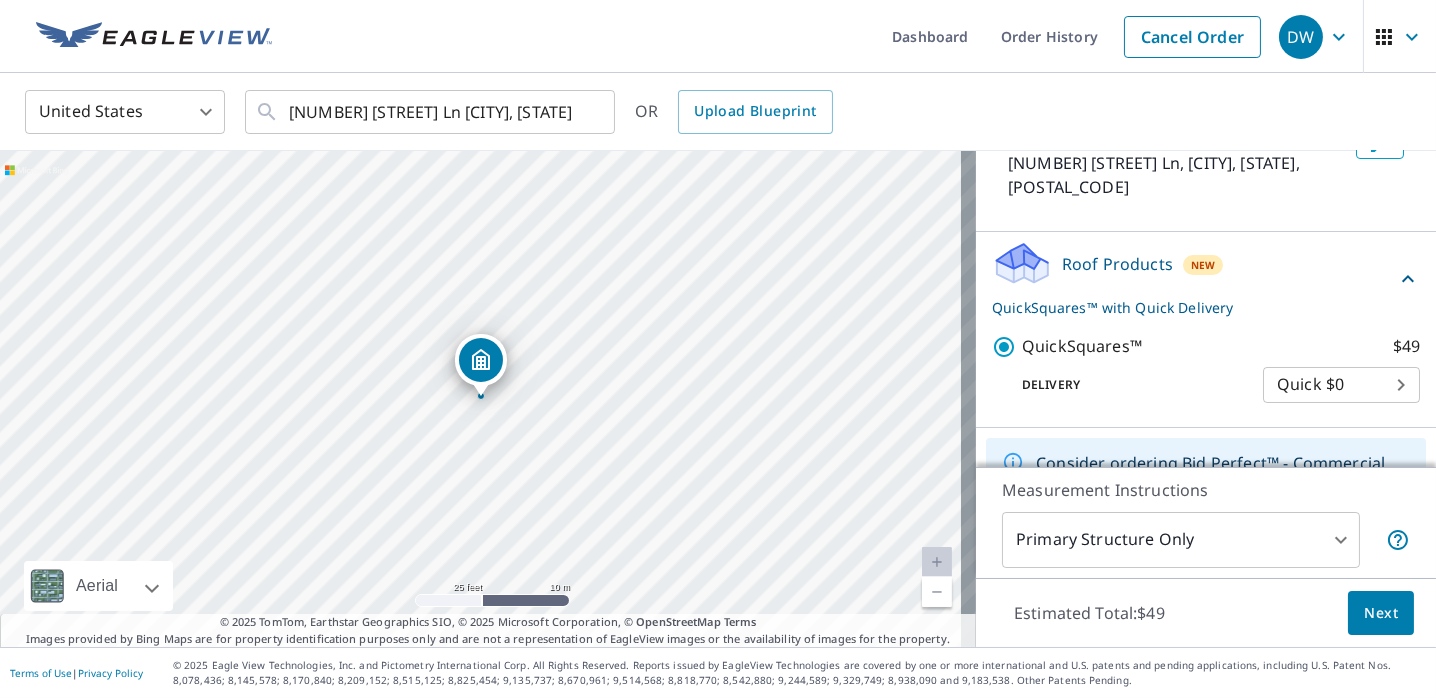 click on "DW DW
Dashboard Order History Cancel Order DW United States US ​ [NUMBER] [STREET] [CITY], [STATE] [POSTAL_CODE] ​ OR Upload Blueprint [NUMBER] [STREET] [CITY], [STATE] [POSTAL_CODE] Aerial Road A standard road map Aerial A detailed look from above Labels Labels 25 feet 10 m © 2025 TomTom, © Vexcel Imaging, © 2025 Microsoft Corporation,  © OpenStreetMap Terms © 2025 TomTom, Earthstar Geographics SIO, © 2025 Microsoft Corporation, ©   OpenStreetMap   Terms Images provided by Bing Maps are for property identification purposes only and are not a representation of EagleView images or the availability of images for the property. PROPERTY TYPE Residential Commercial Multi-Family This is a complex BUILDING ID [NUMBER] [STREET], [CITY], [STATE], [POSTAL_CODE] Roof Products New QuickSquares™ with Quick Delivery QuickSquares™ $[PRICE] Delivery Quick $[PRICE] 45 ​ Measurement Instructions Primary Structure Only 2 ​ Estimated Total:  $[PRICE] Next Terms of Use  |  Privacy Policy" at bounding box center (718, 349) 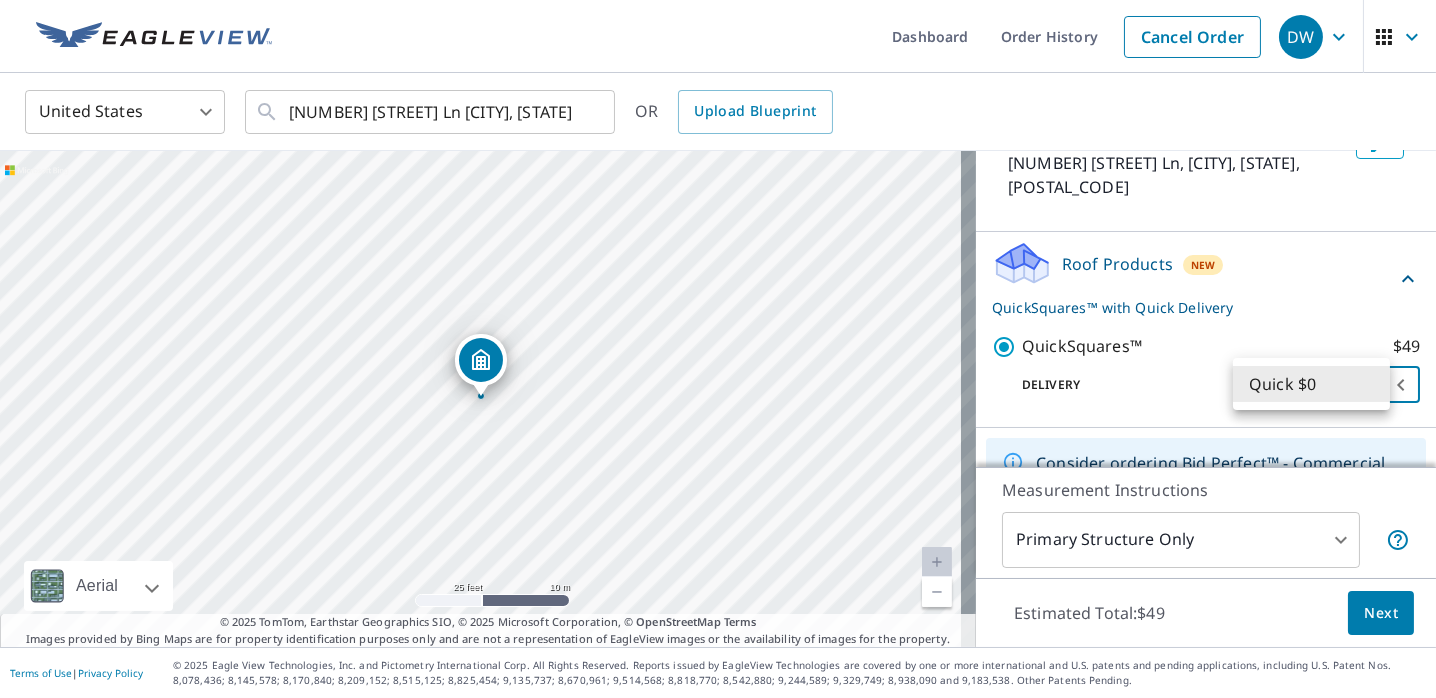 click at bounding box center [718, 349] 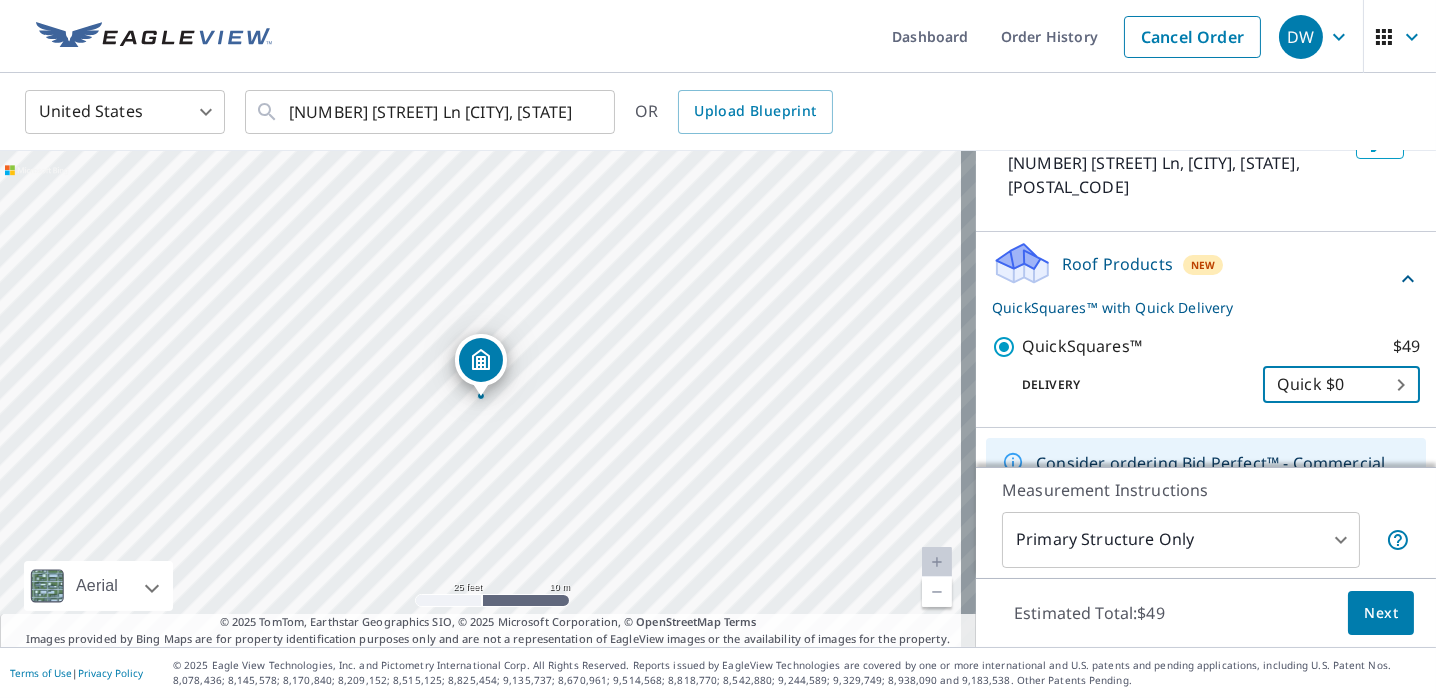 scroll, scrollTop: 272, scrollLeft: 0, axis: vertical 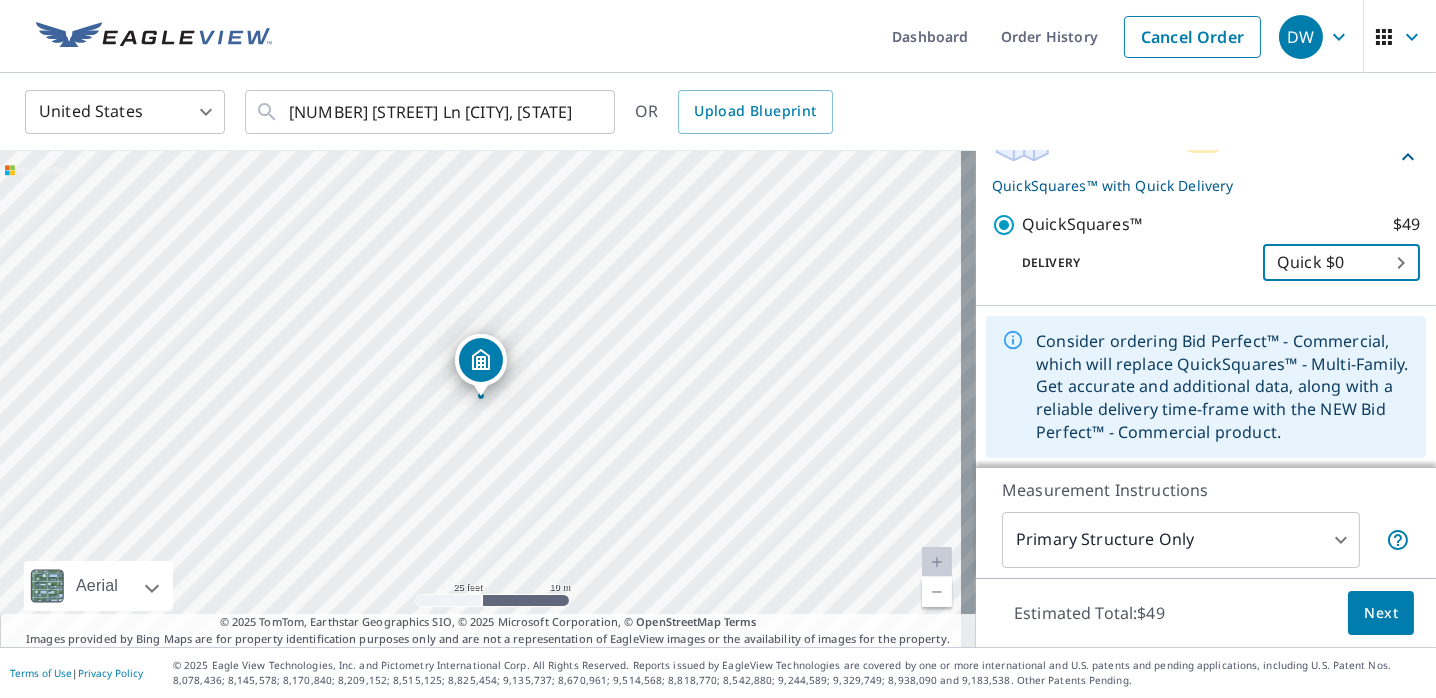 click on "Next" at bounding box center [1381, 613] 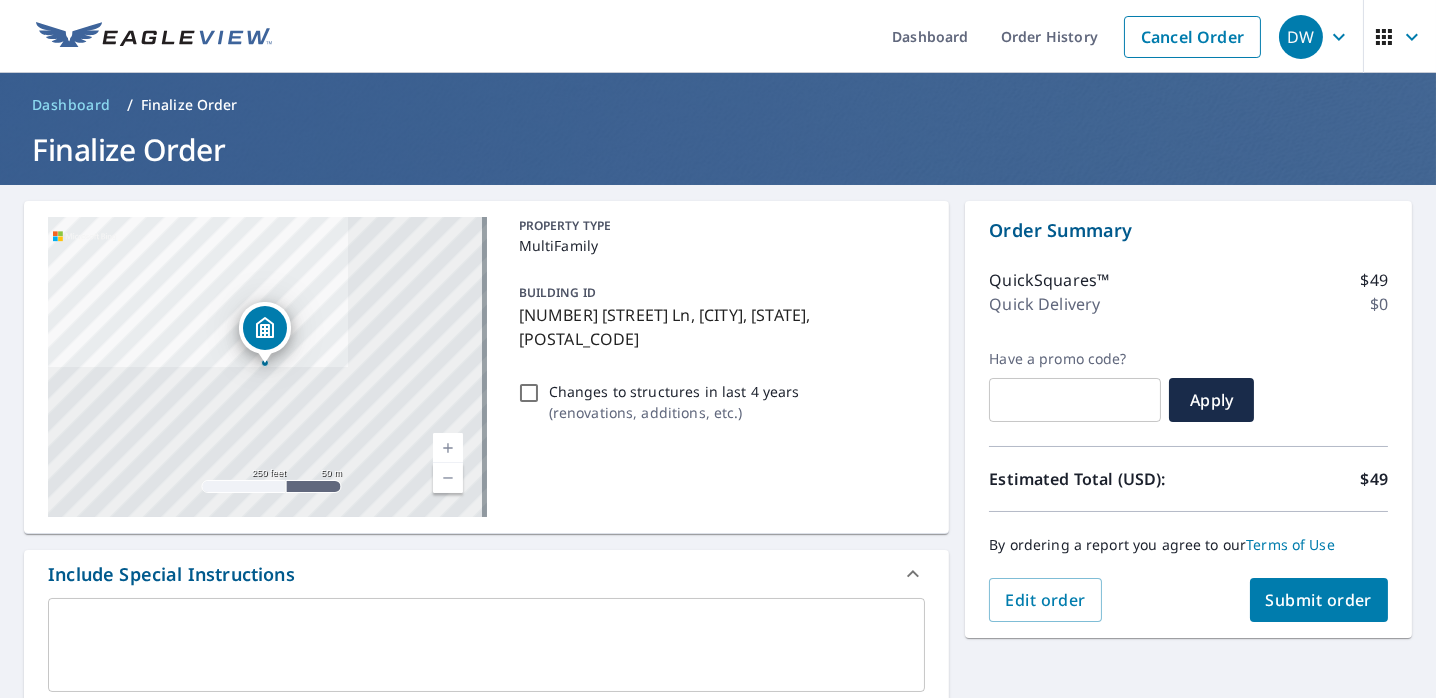 click on "Submit order" at bounding box center [1319, 600] 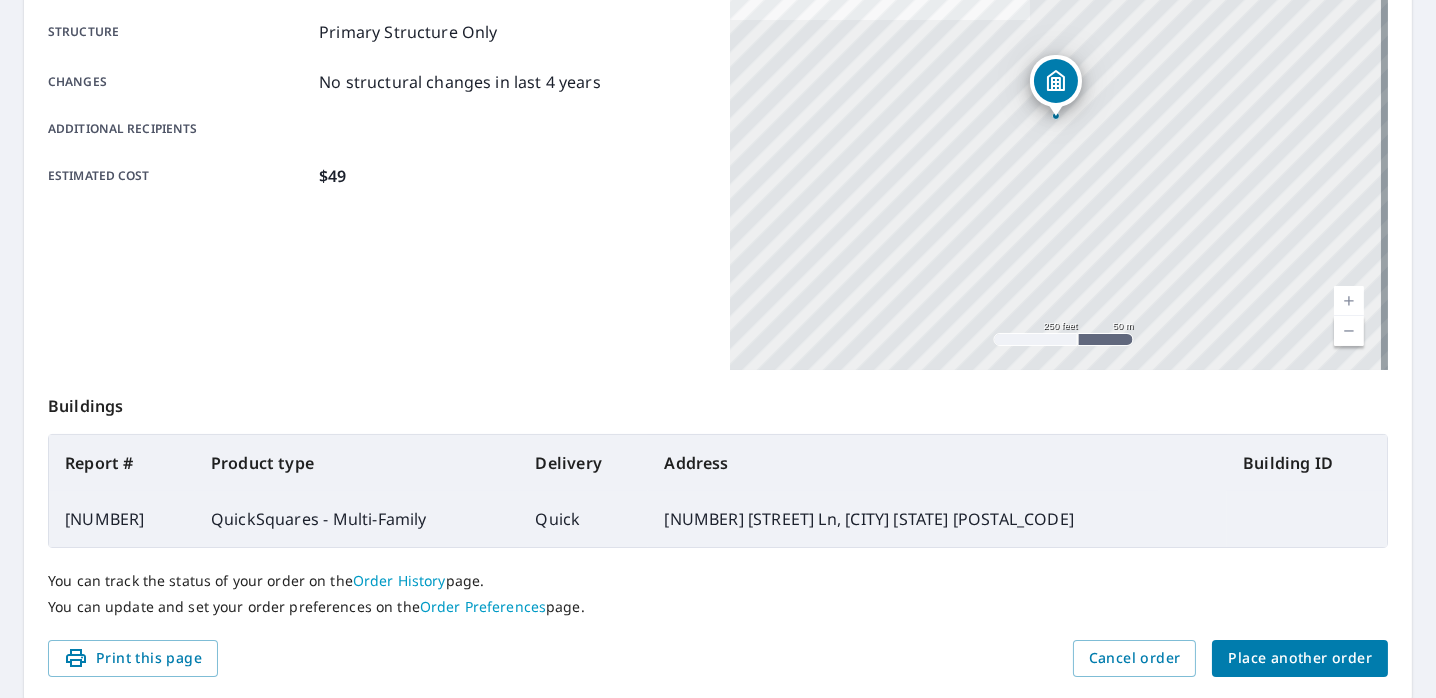 scroll, scrollTop: 477, scrollLeft: 0, axis: vertical 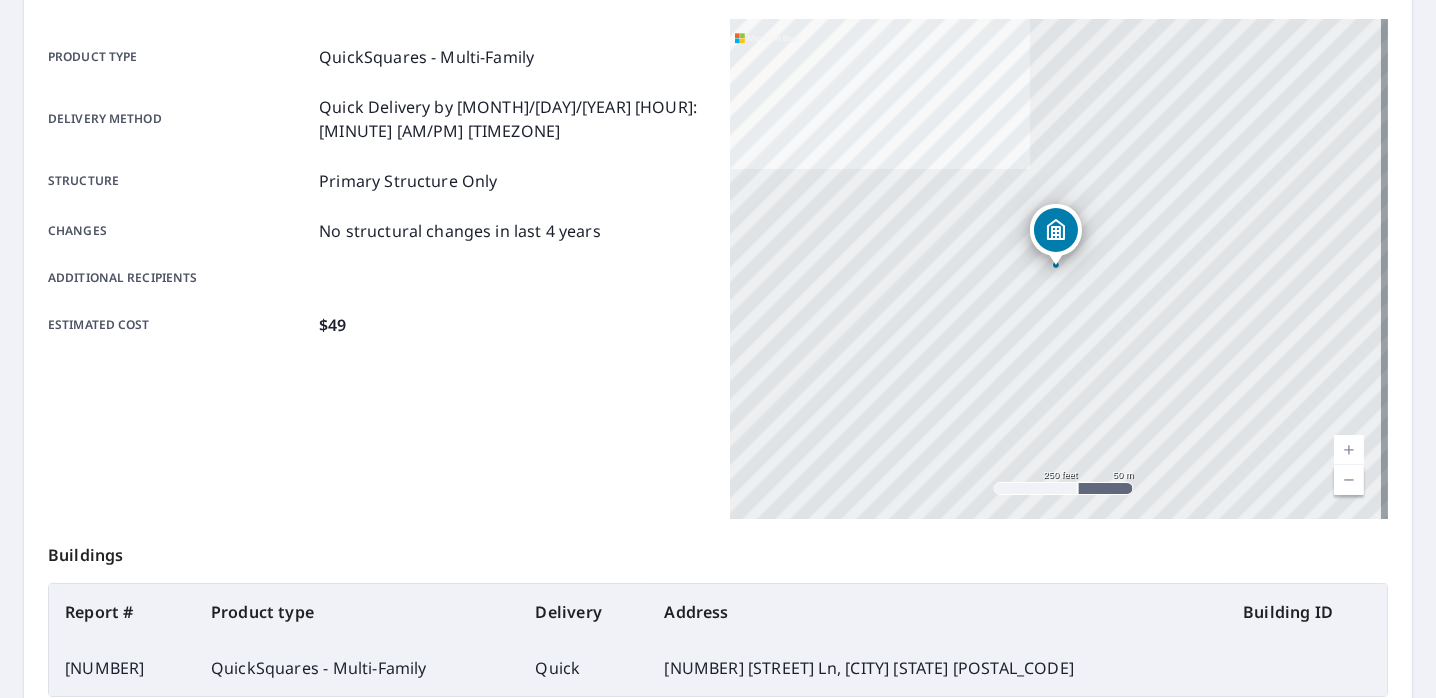 drag, startPoint x: 1435, startPoint y: 319, endPoint x: 1406, endPoint y: 200, distance: 122.48265 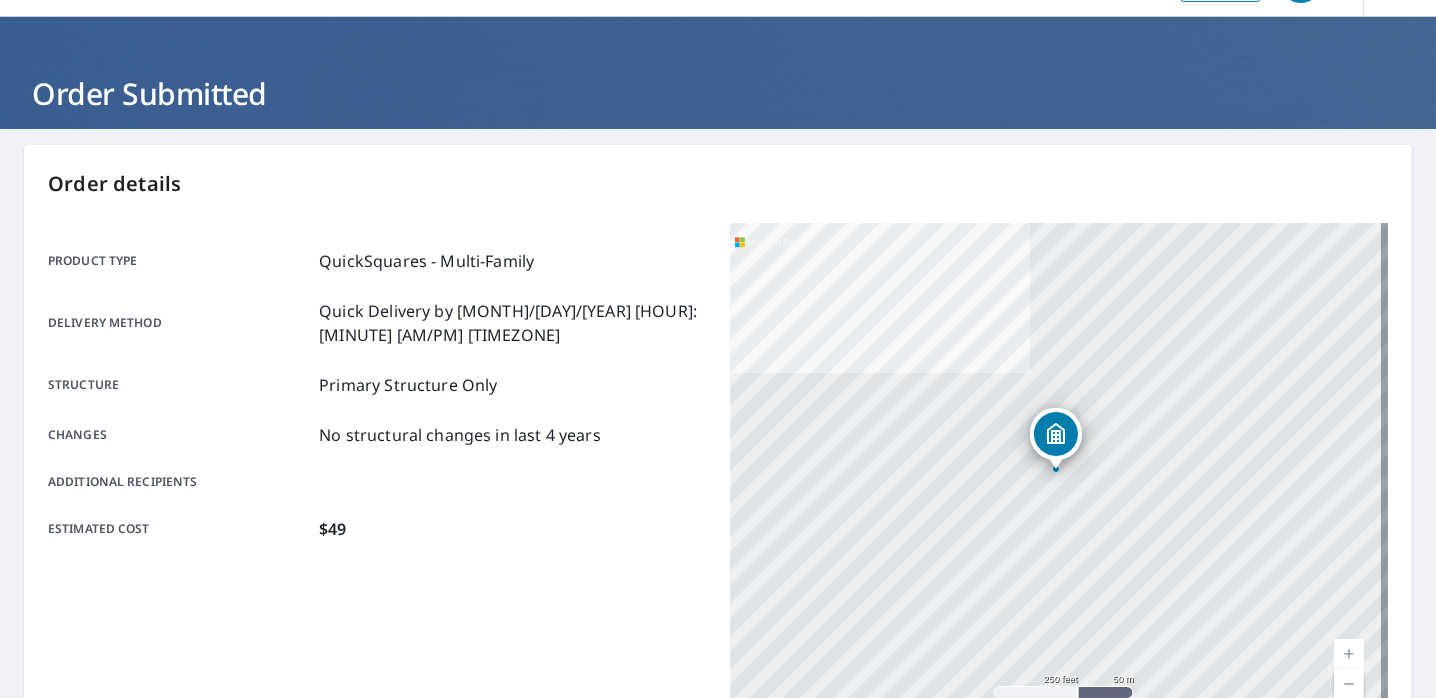 scroll, scrollTop: 0, scrollLeft: 0, axis: both 